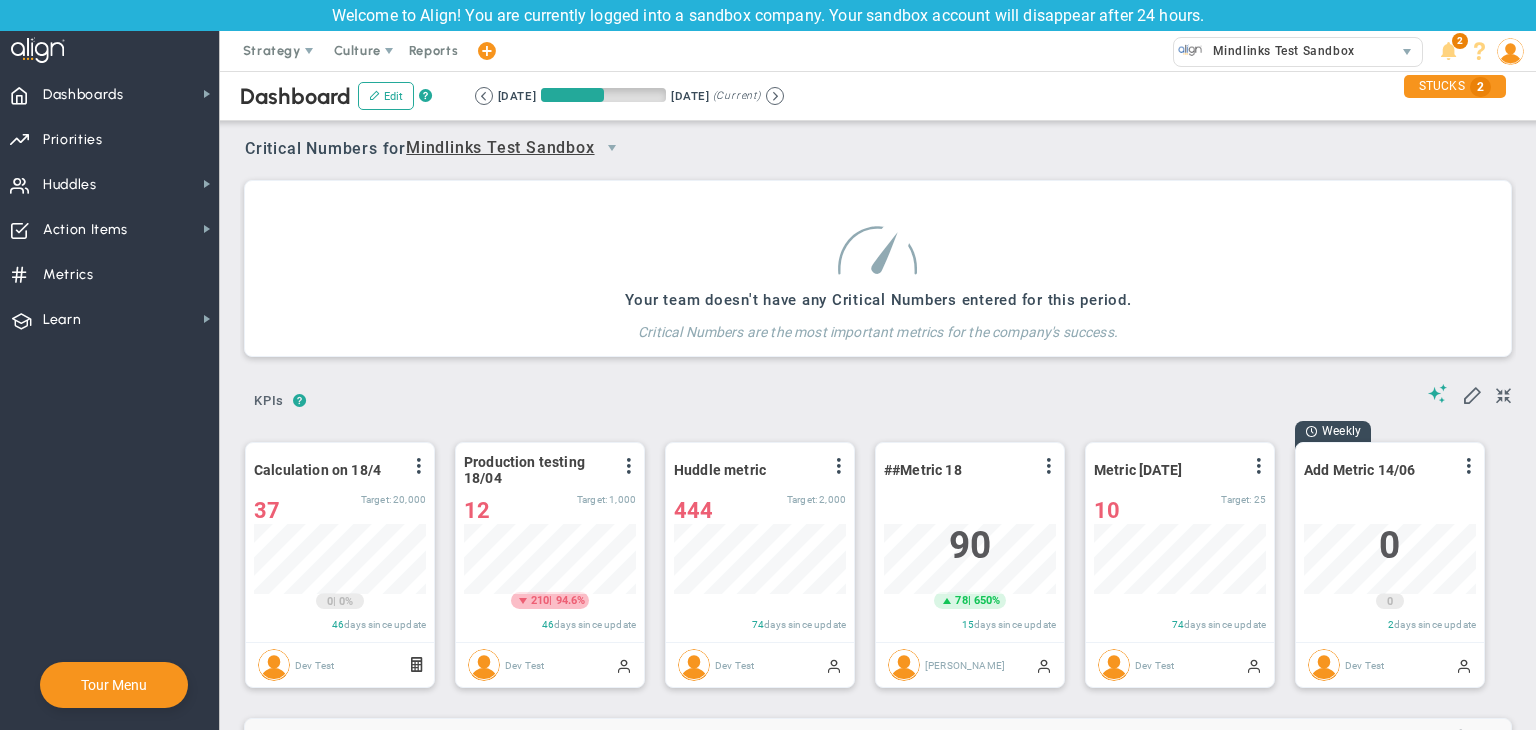 scroll, scrollTop: 0, scrollLeft: 0, axis: both 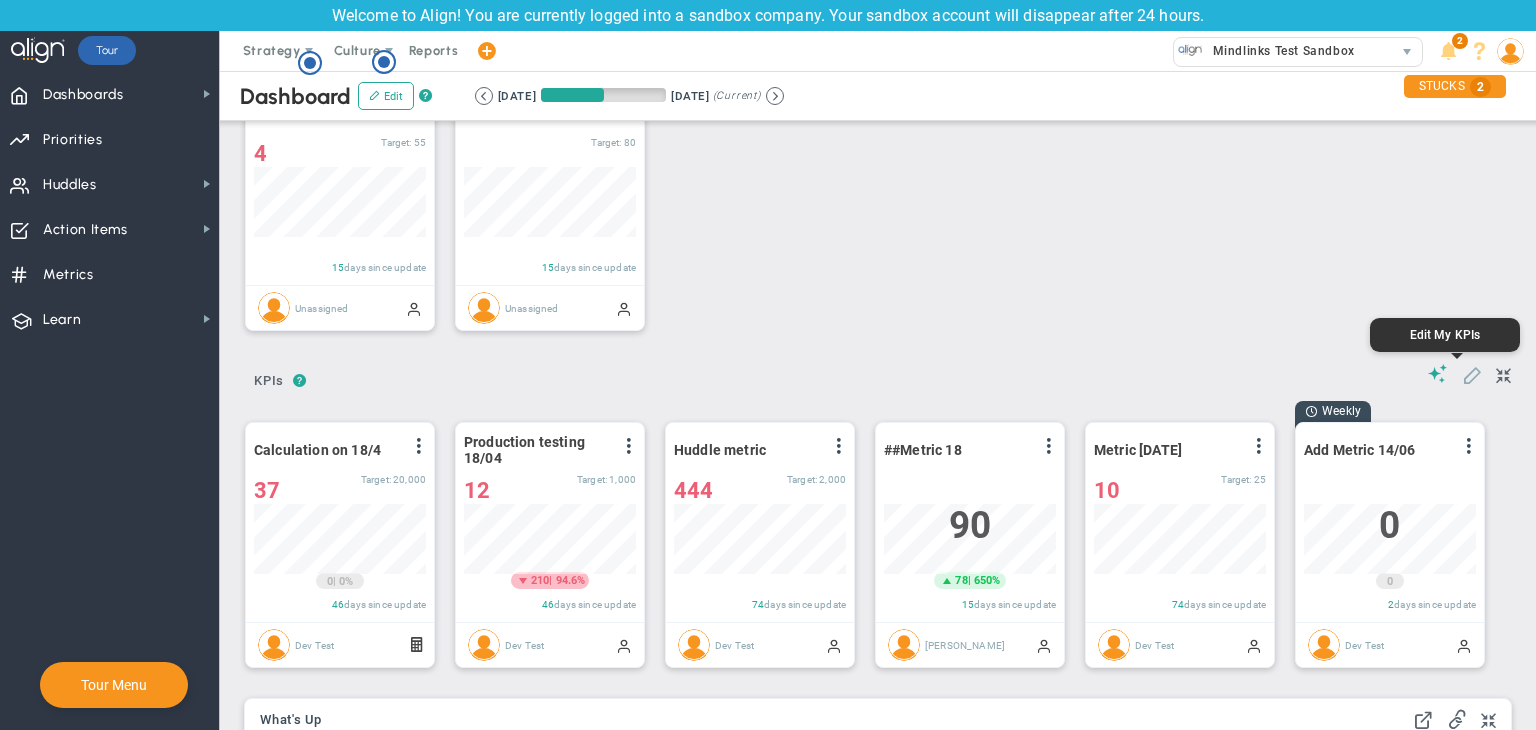 click at bounding box center (1472, 374) 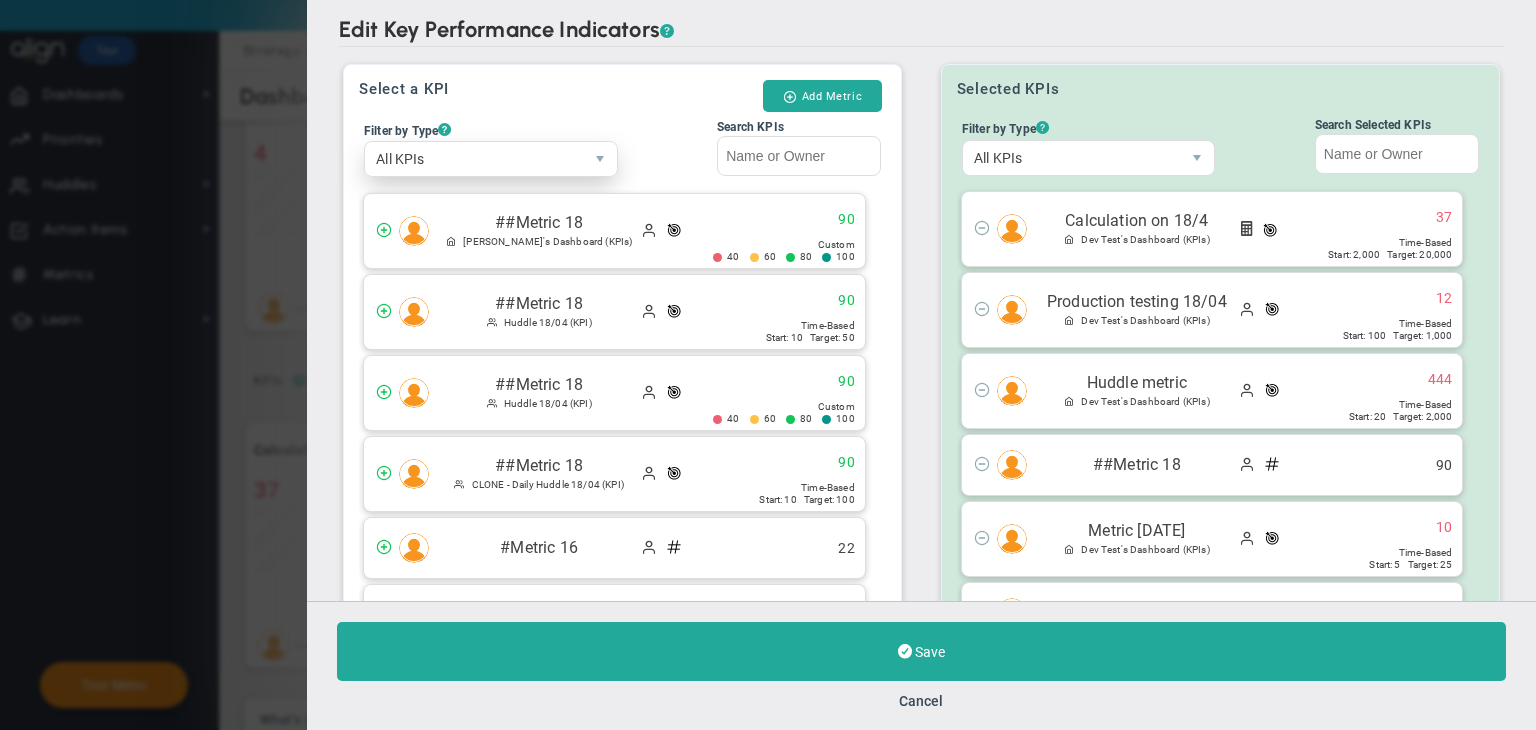 click on "All KPIs" at bounding box center [474, 159] 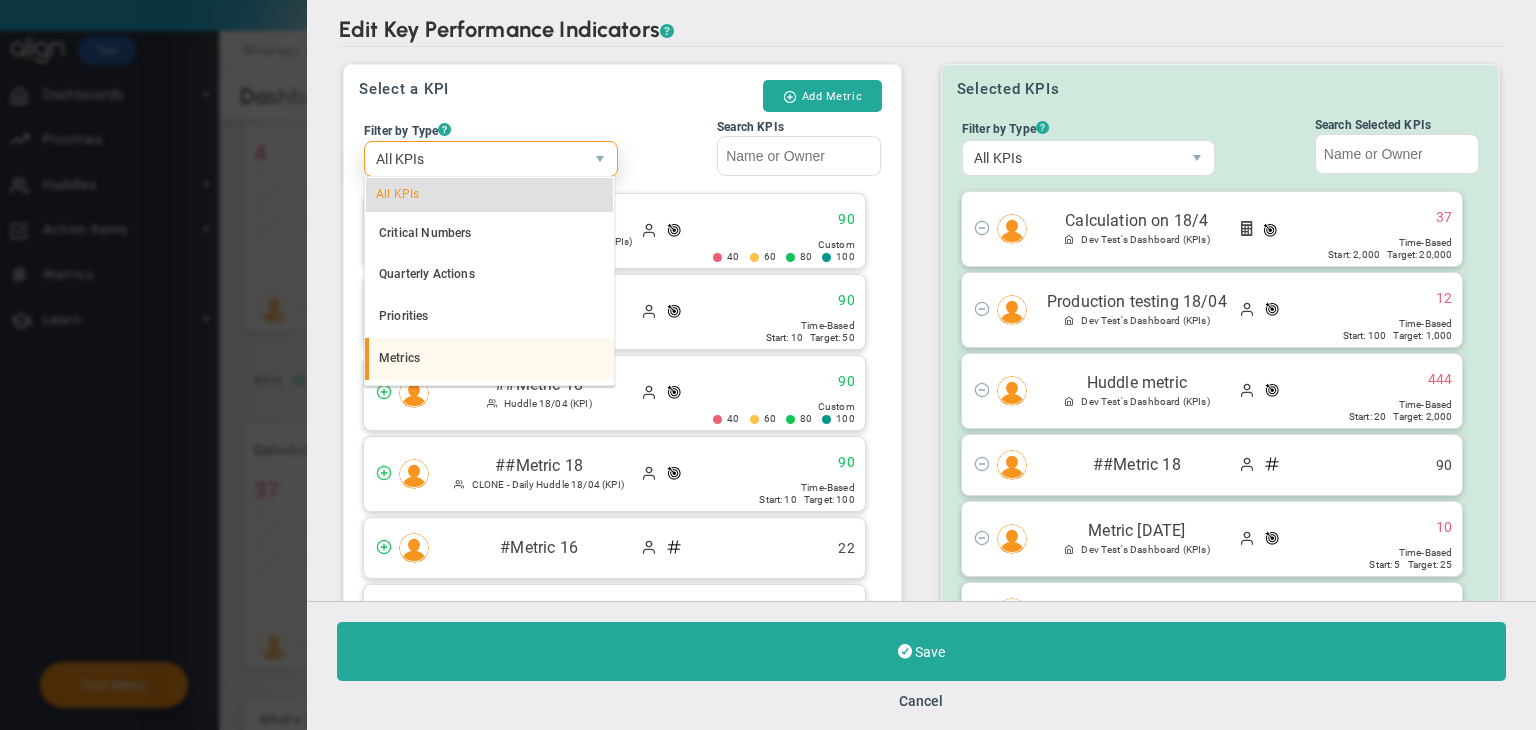 click on "Metrics" at bounding box center [489, 359] 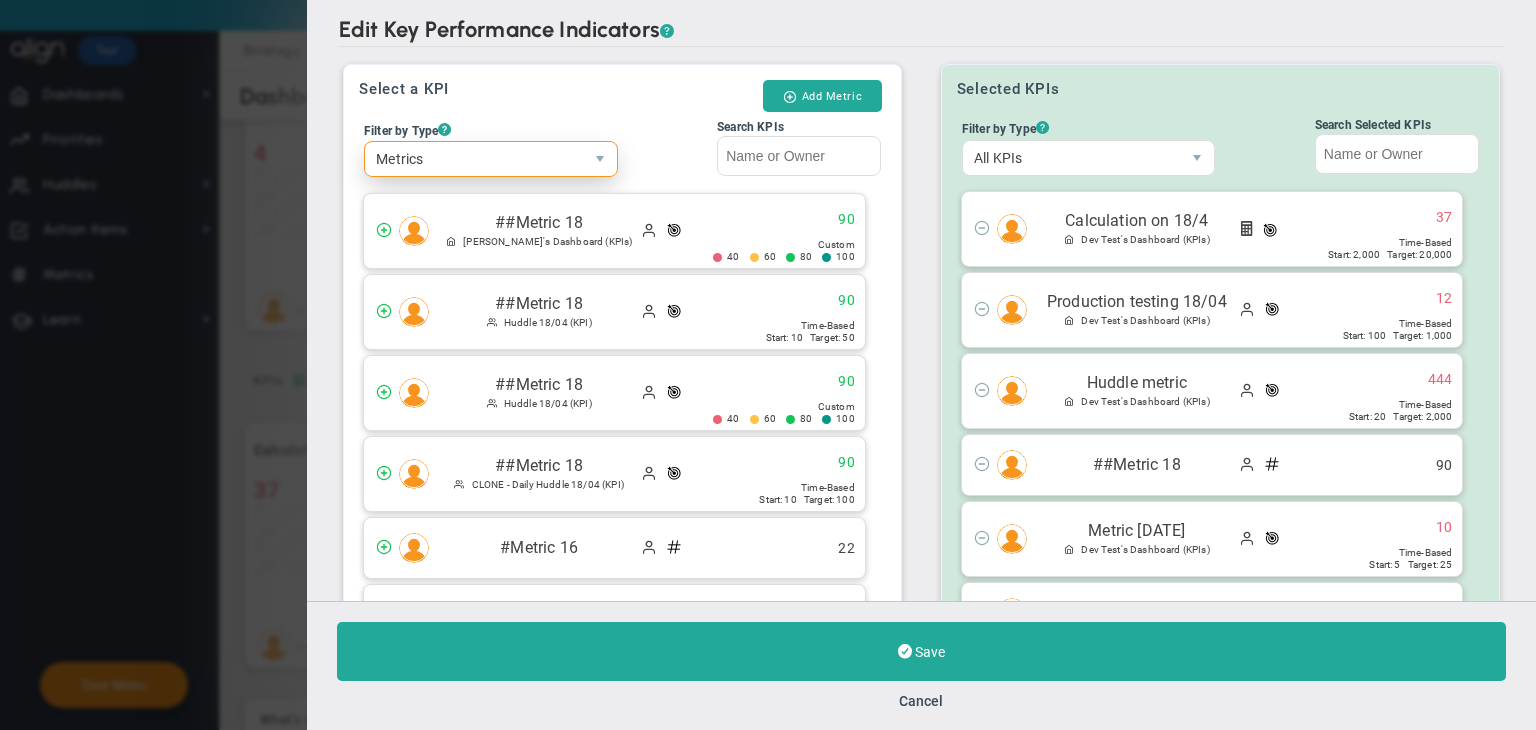 click on "Metrics" at bounding box center (474, 159) 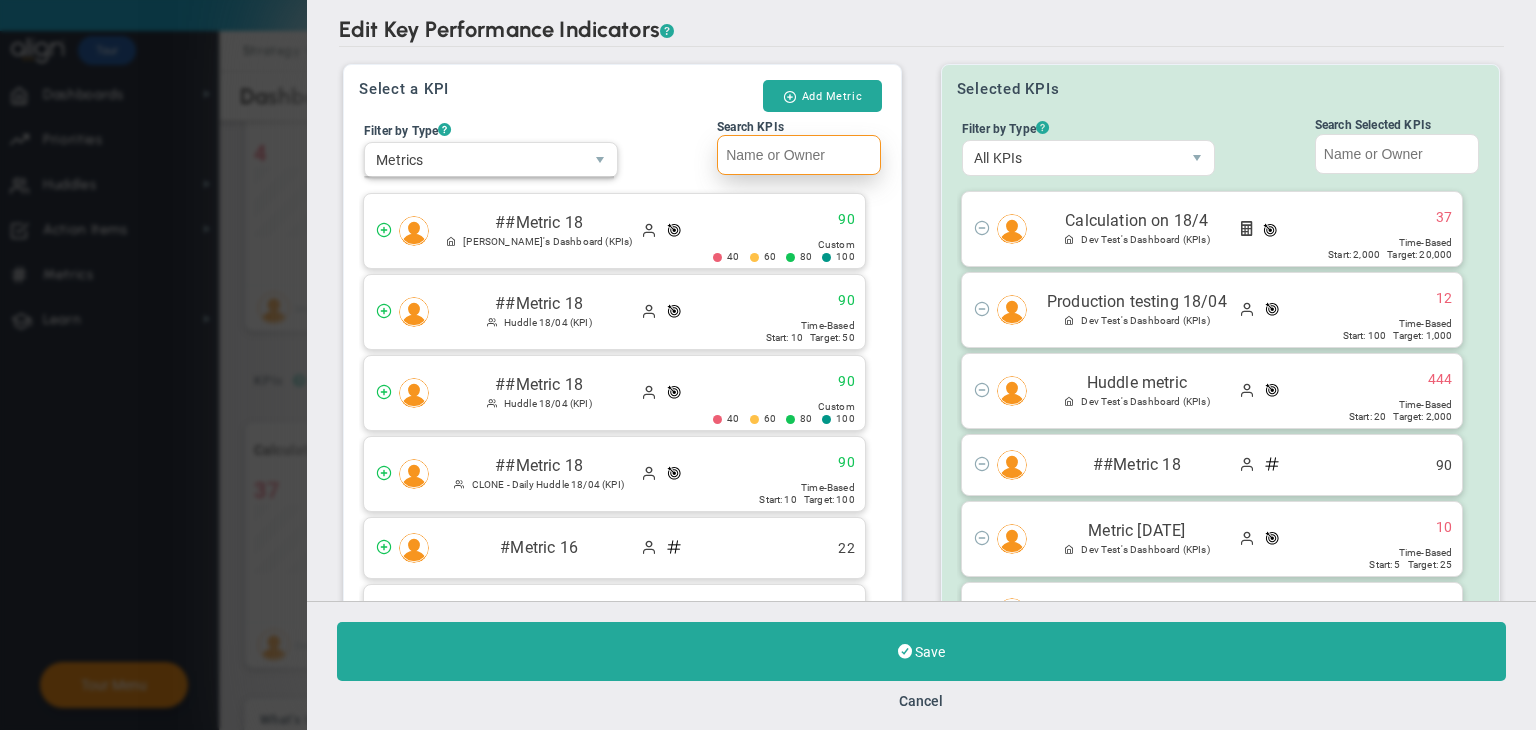 click on "Search KPIs" at bounding box center [799, 155] 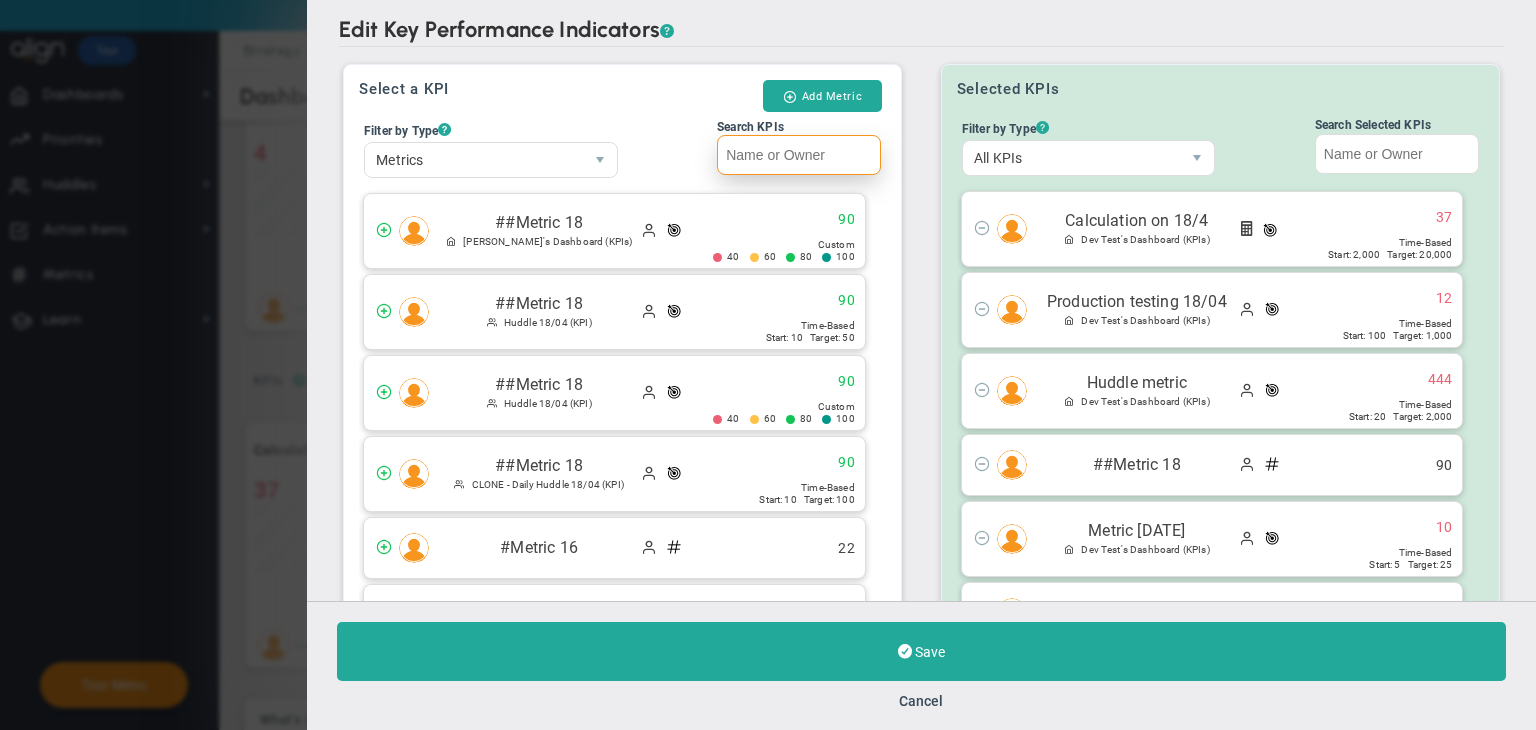 type on "r" 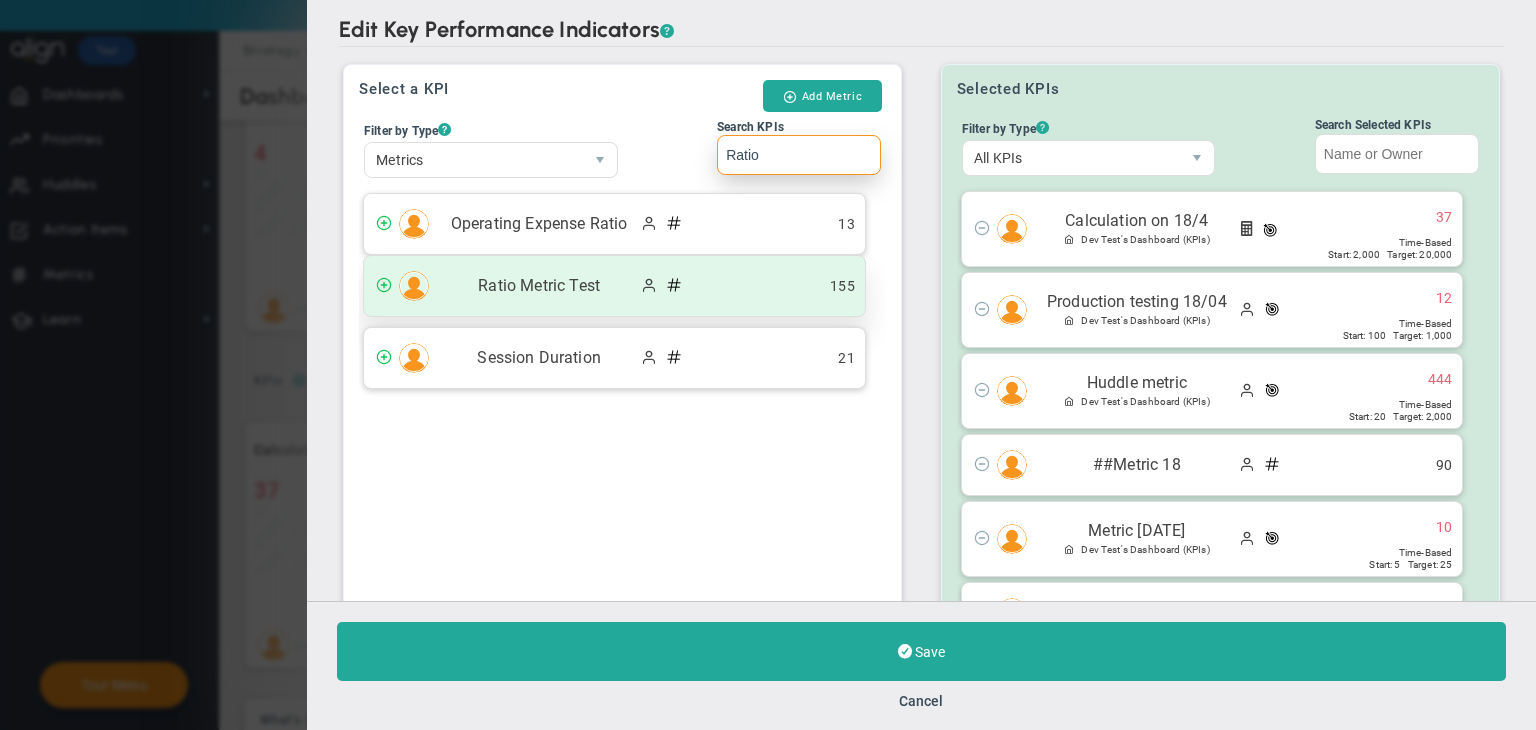 click on "Ratio Metric Test
155" at bounding box center [614, 286] 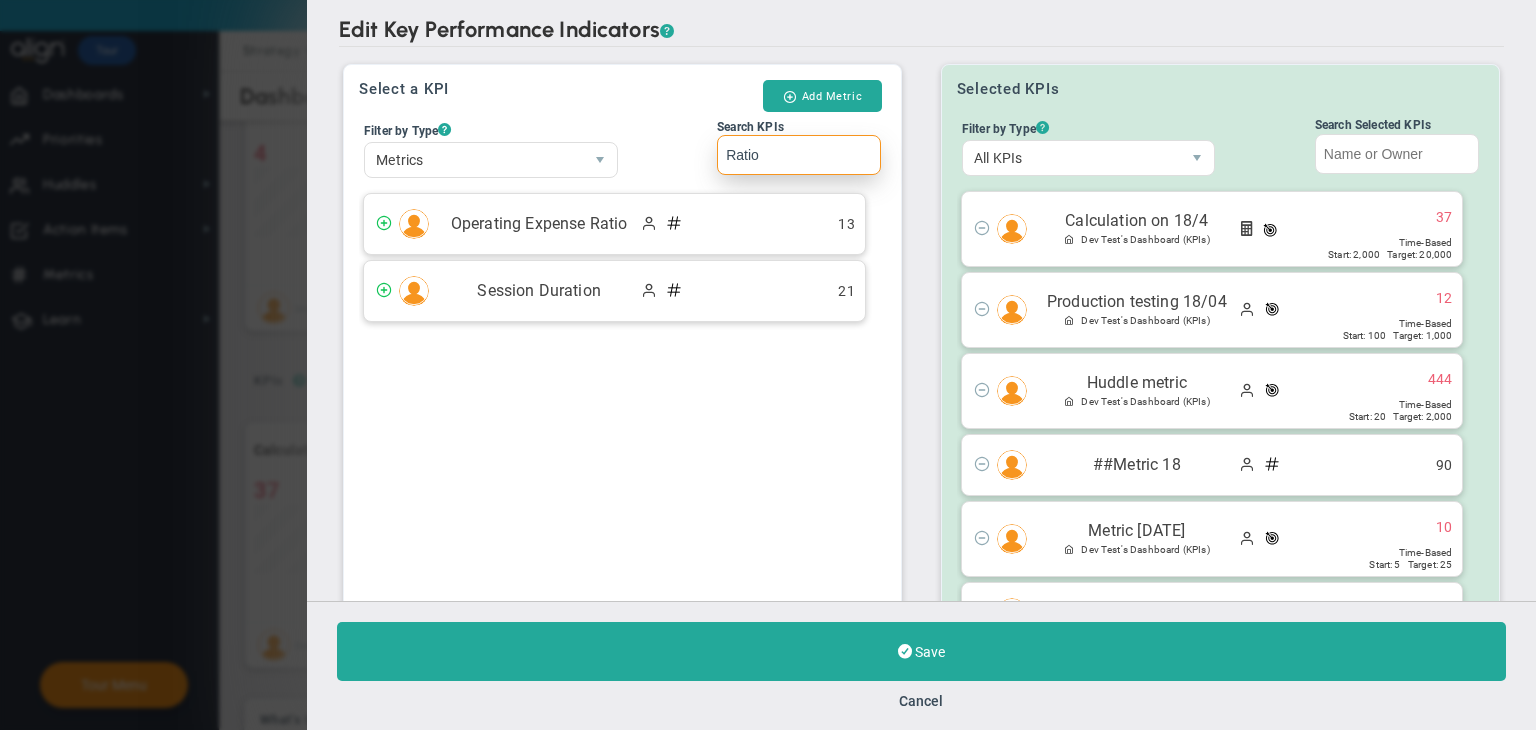 scroll, scrollTop: 165, scrollLeft: 0, axis: vertical 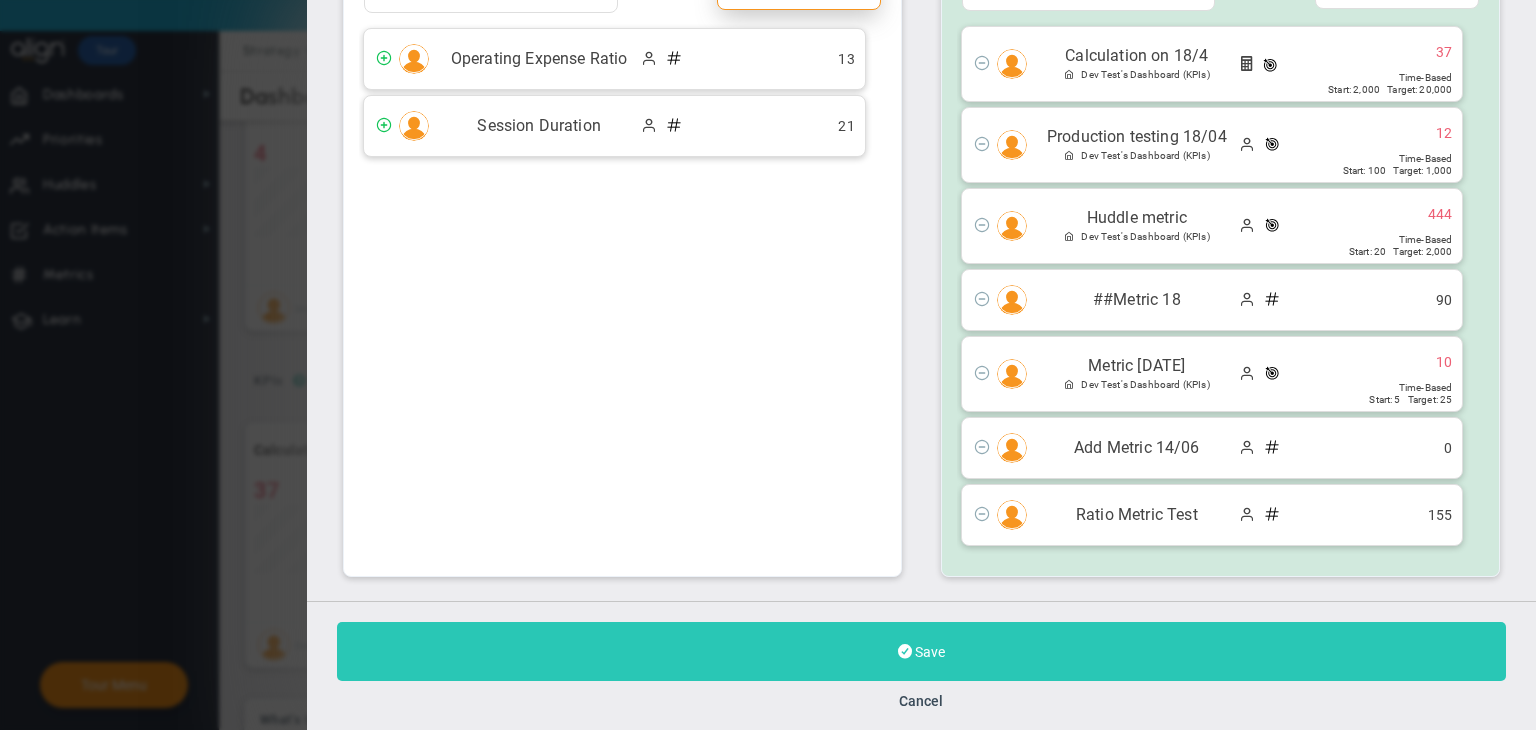 type on "Ratio" 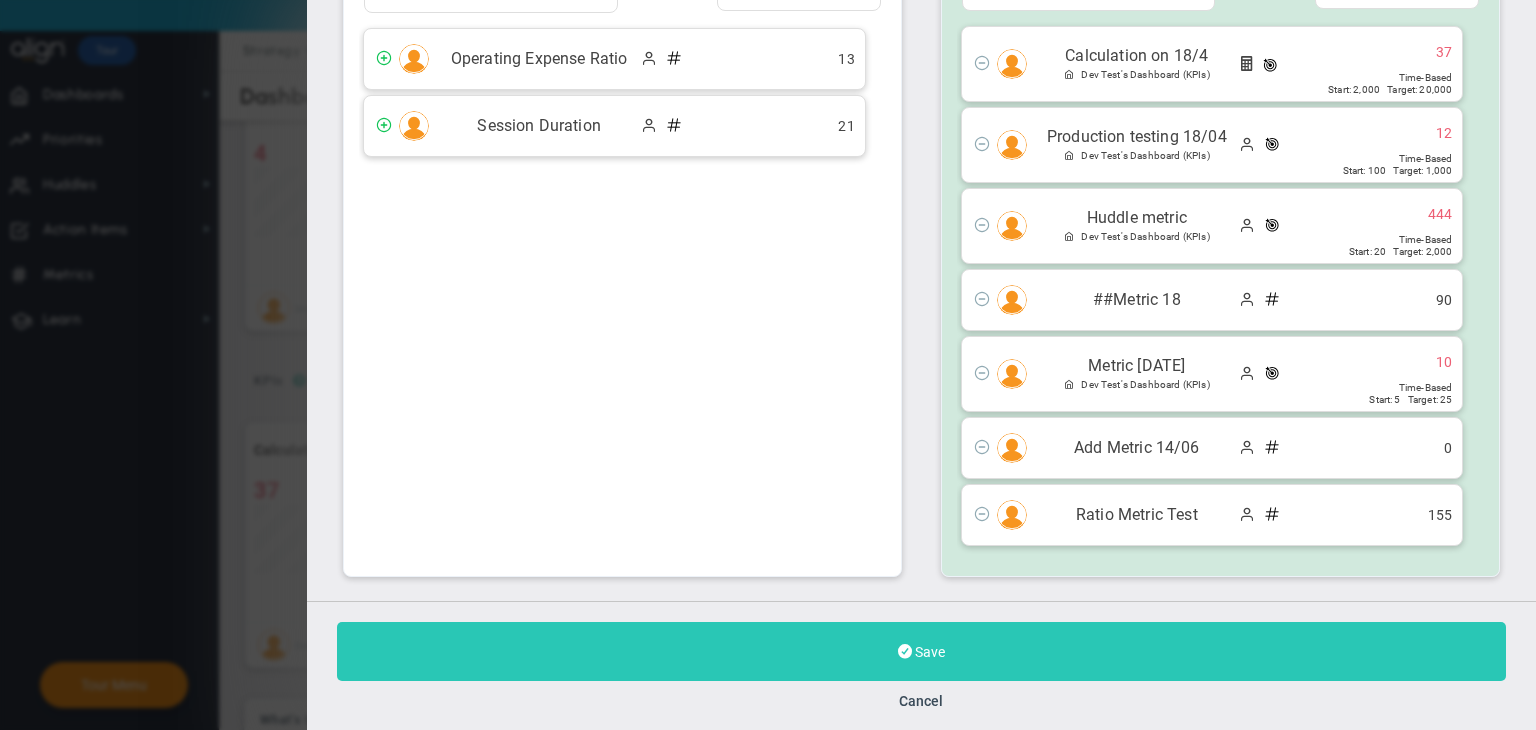 click on "Save" at bounding box center (921, 651) 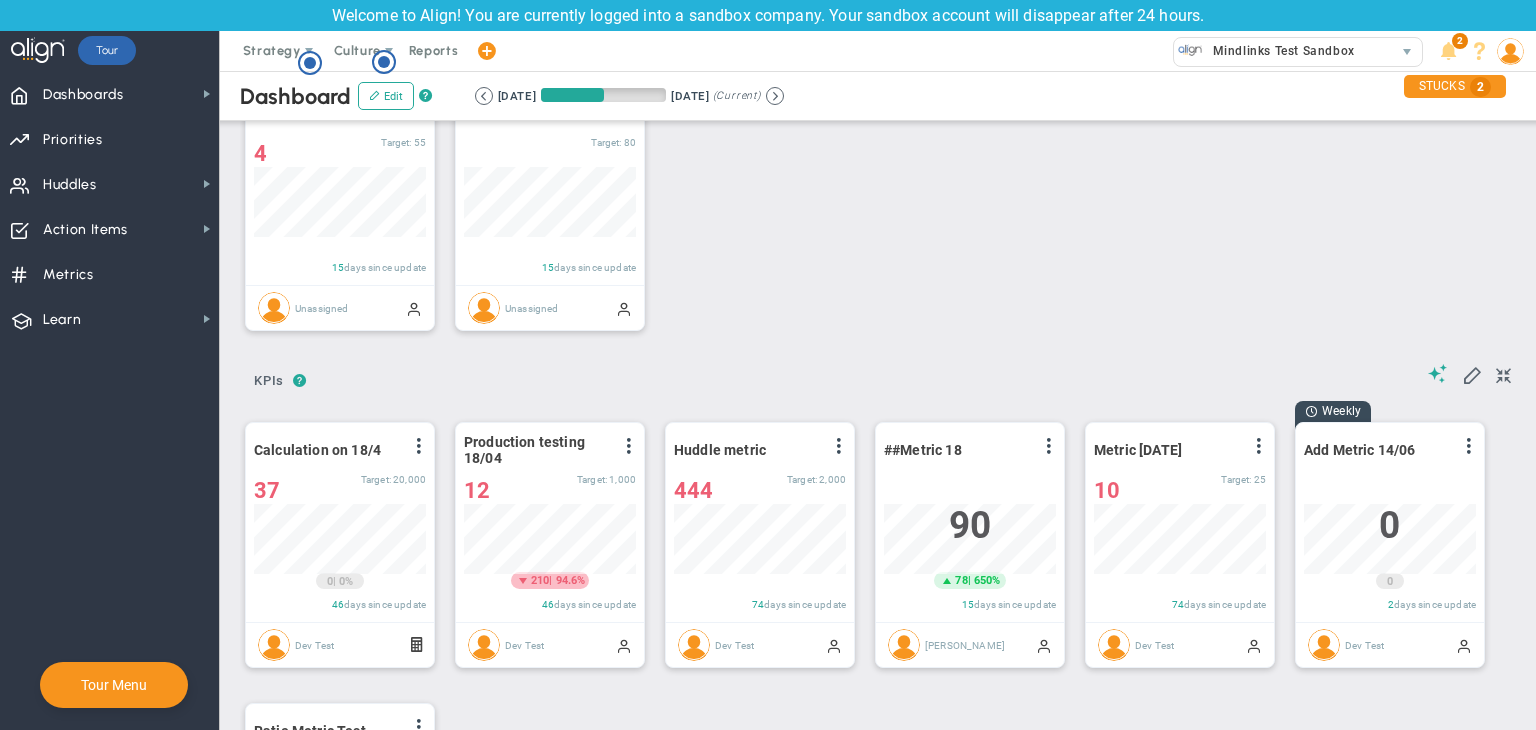 scroll, scrollTop: 999929, scrollLeft: 999827, axis: both 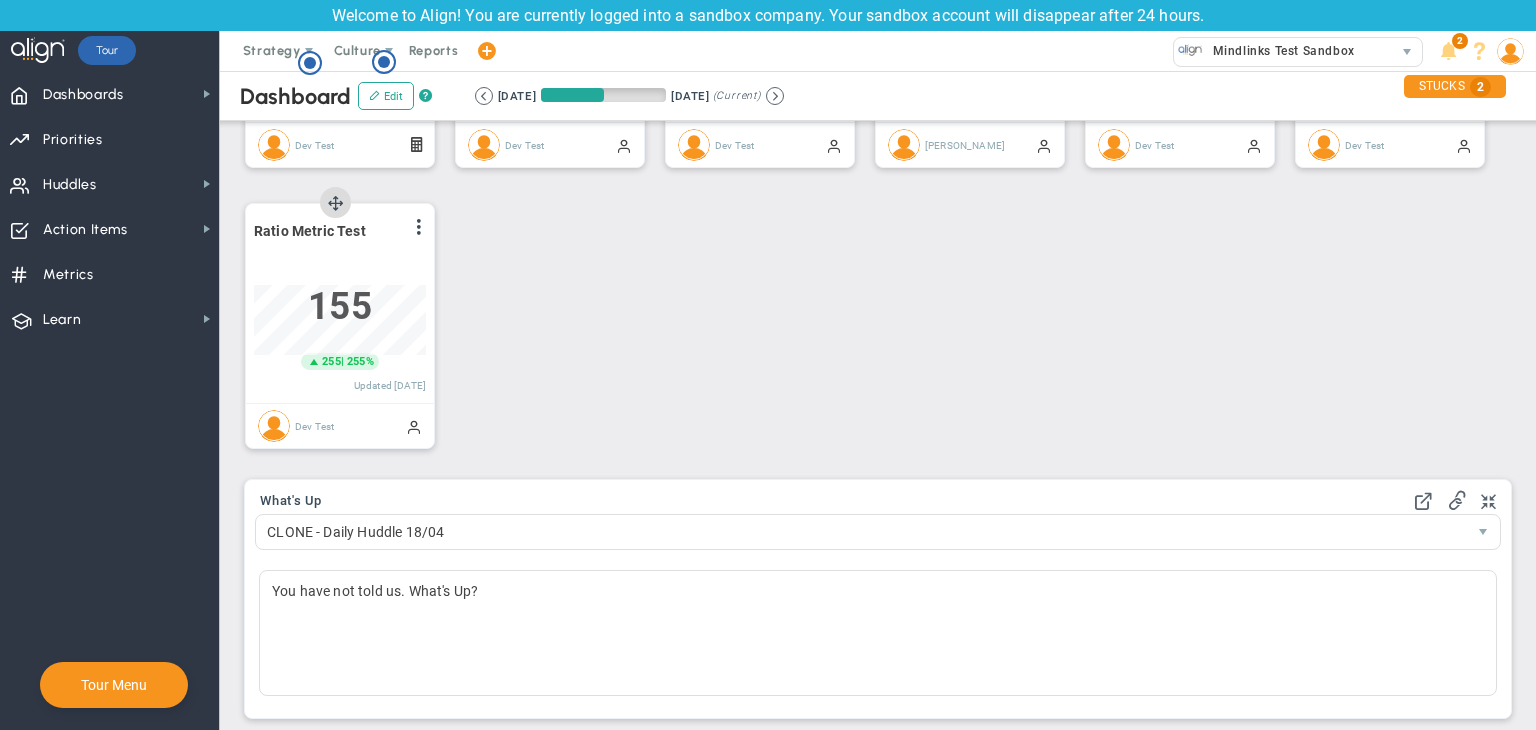 click at bounding box center [419, 227] 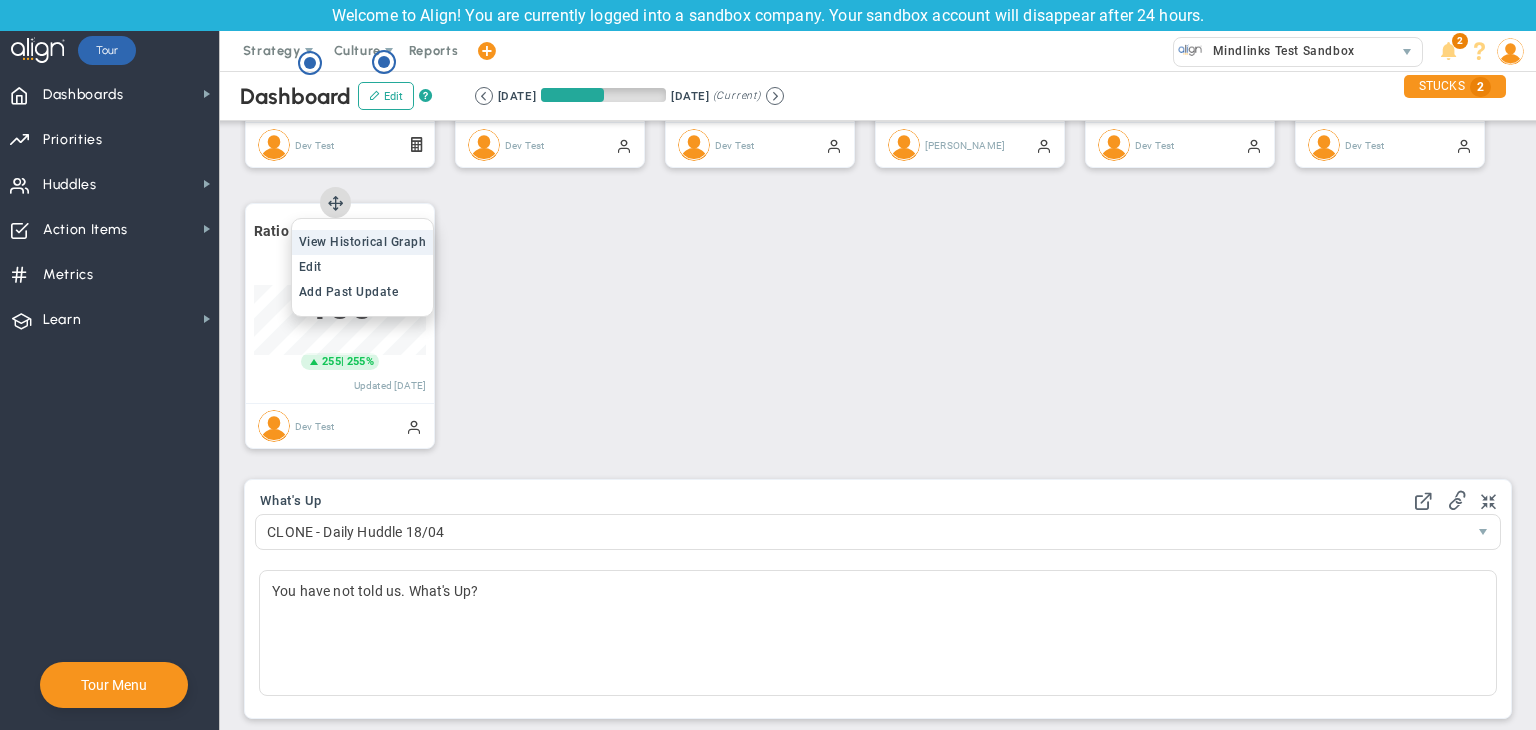 click on "View Historical Graph" at bounding box center (363, 242) 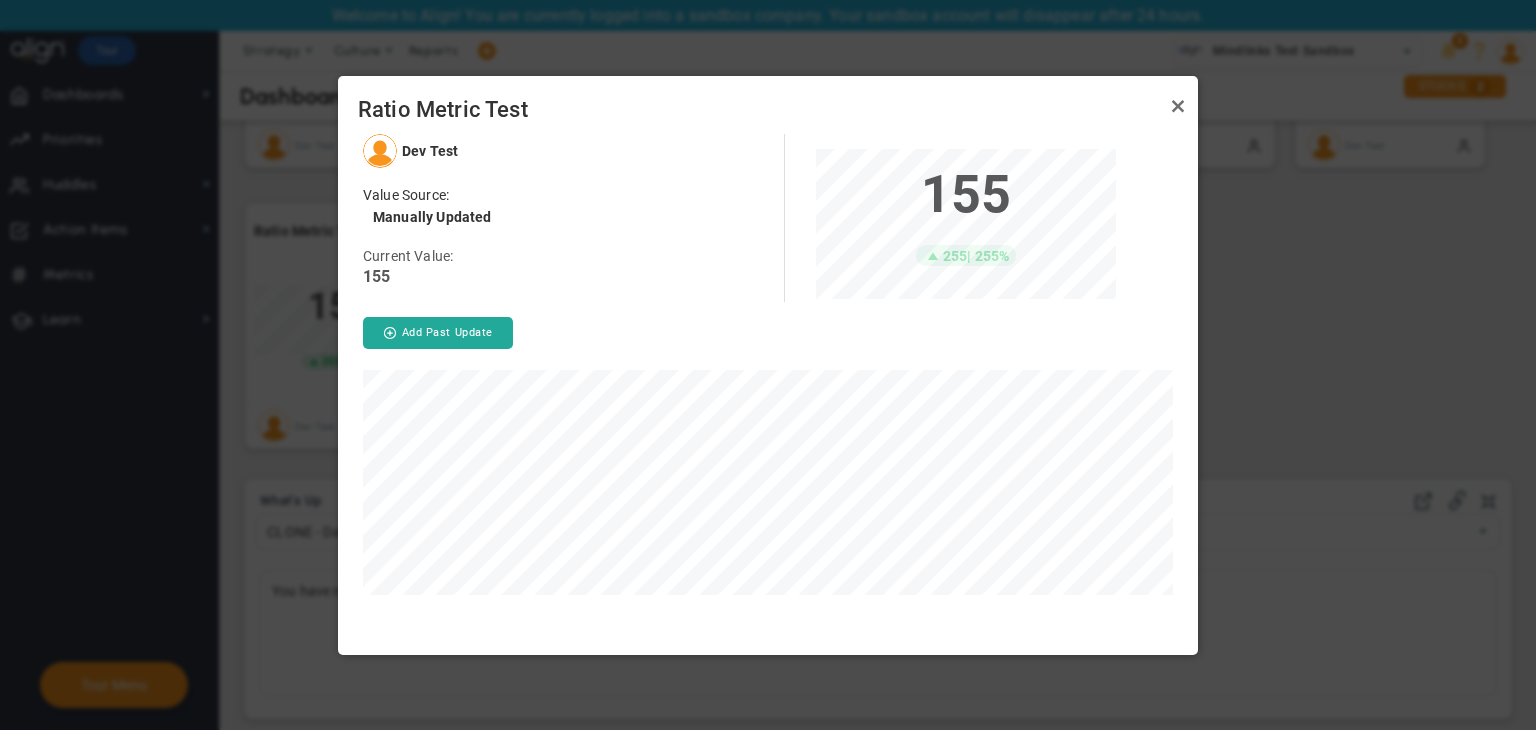 scroll, scrollTop: 999849, scrollLeft: 999700, axis: both 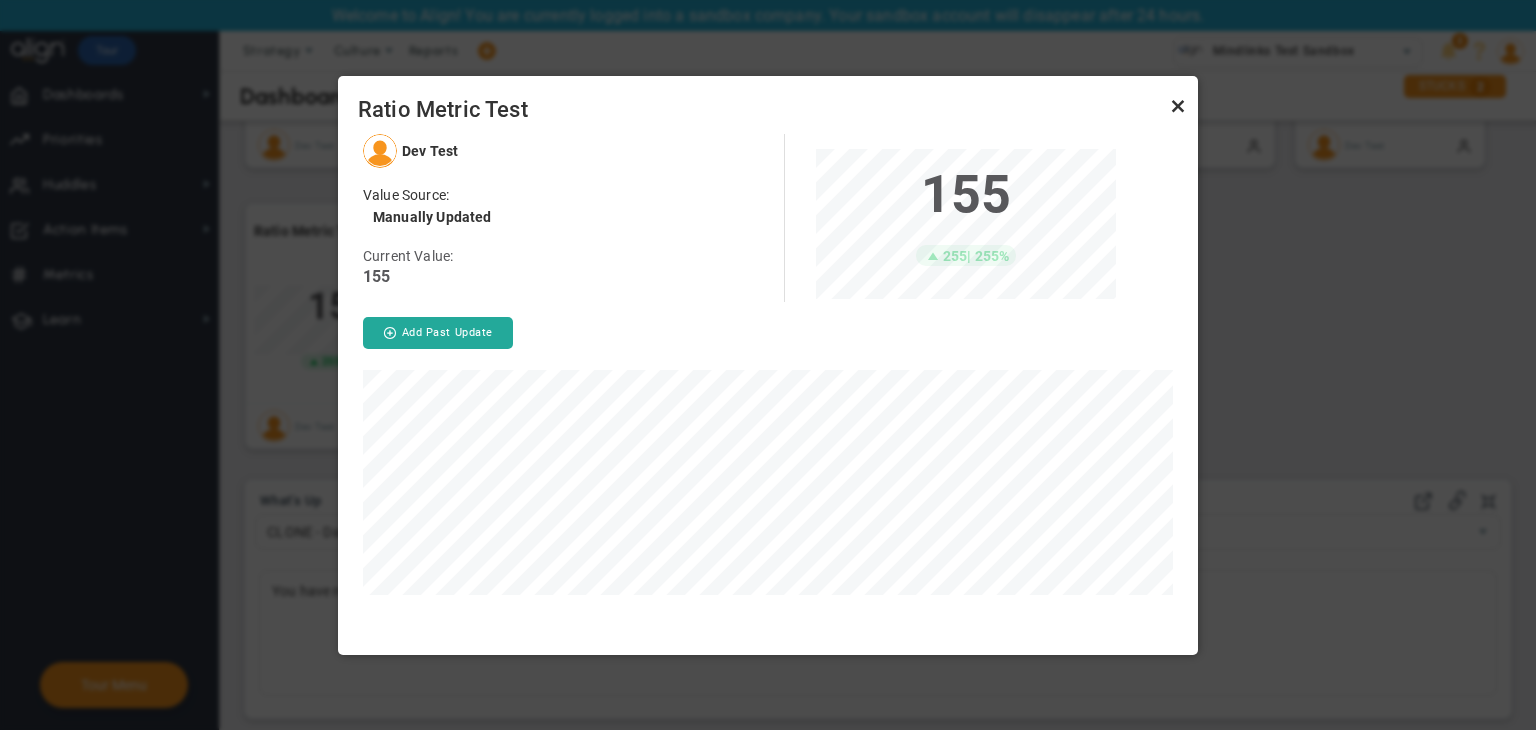 click at bounding box center (1178, 106) 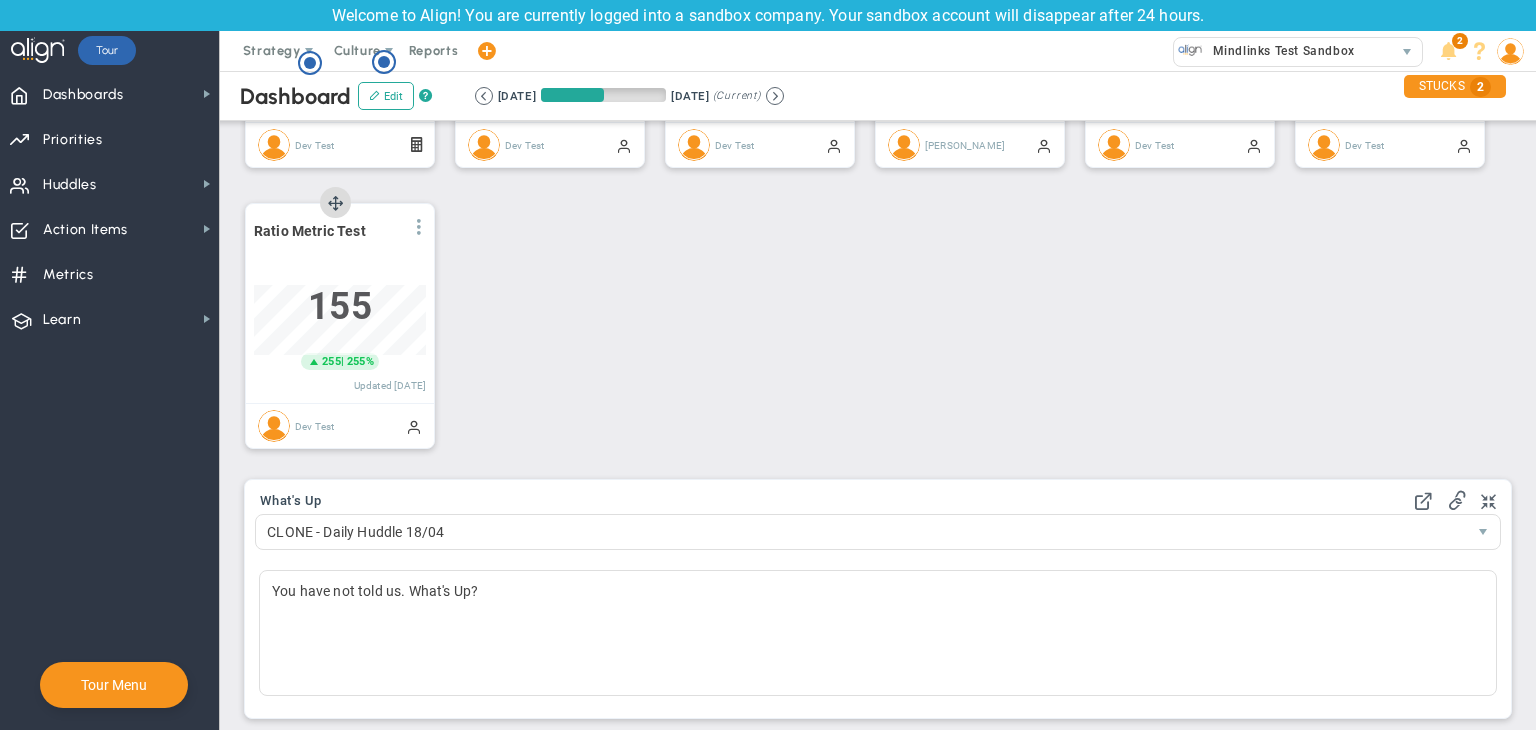 click at bounding box center [419, 227] 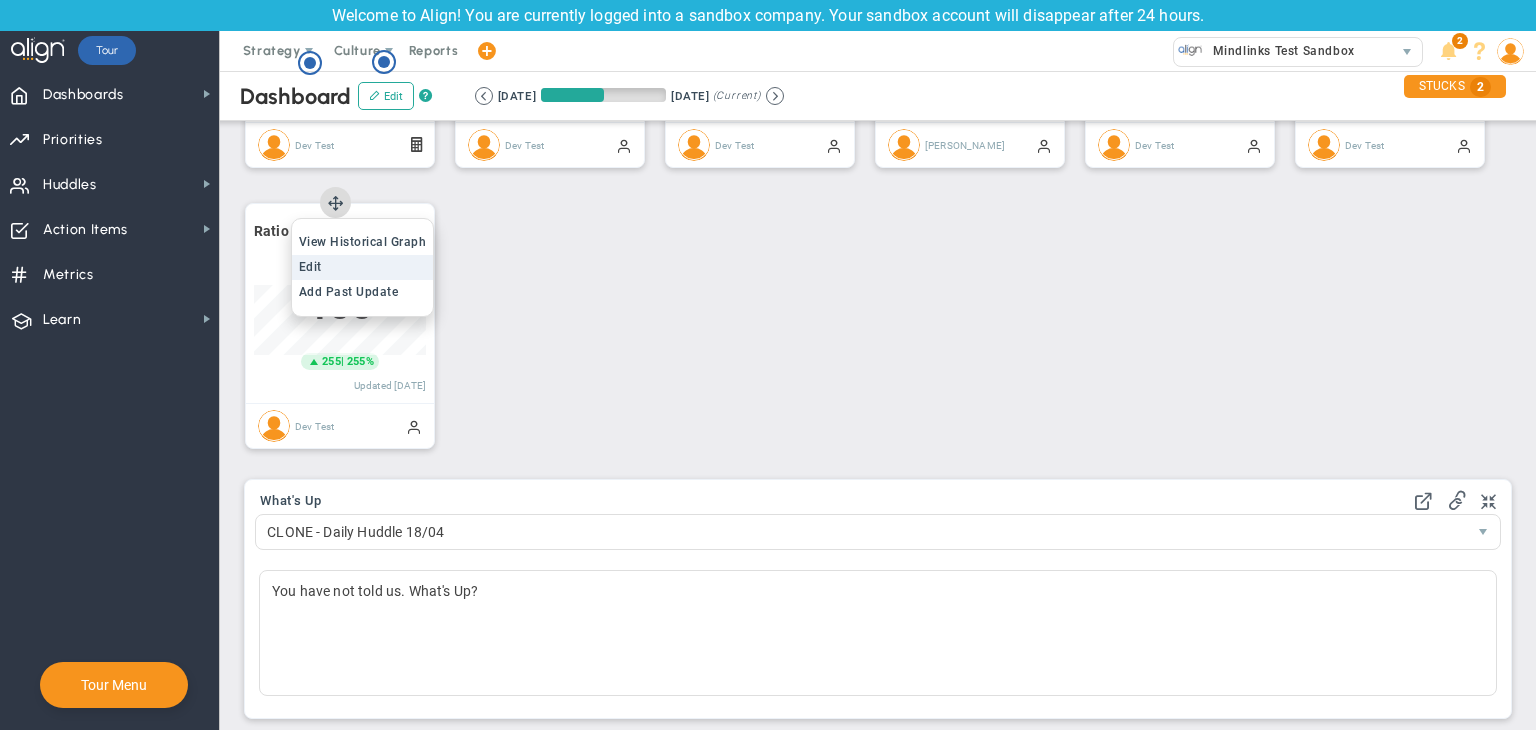 click on "Edit" at bounding box center [363, 267] 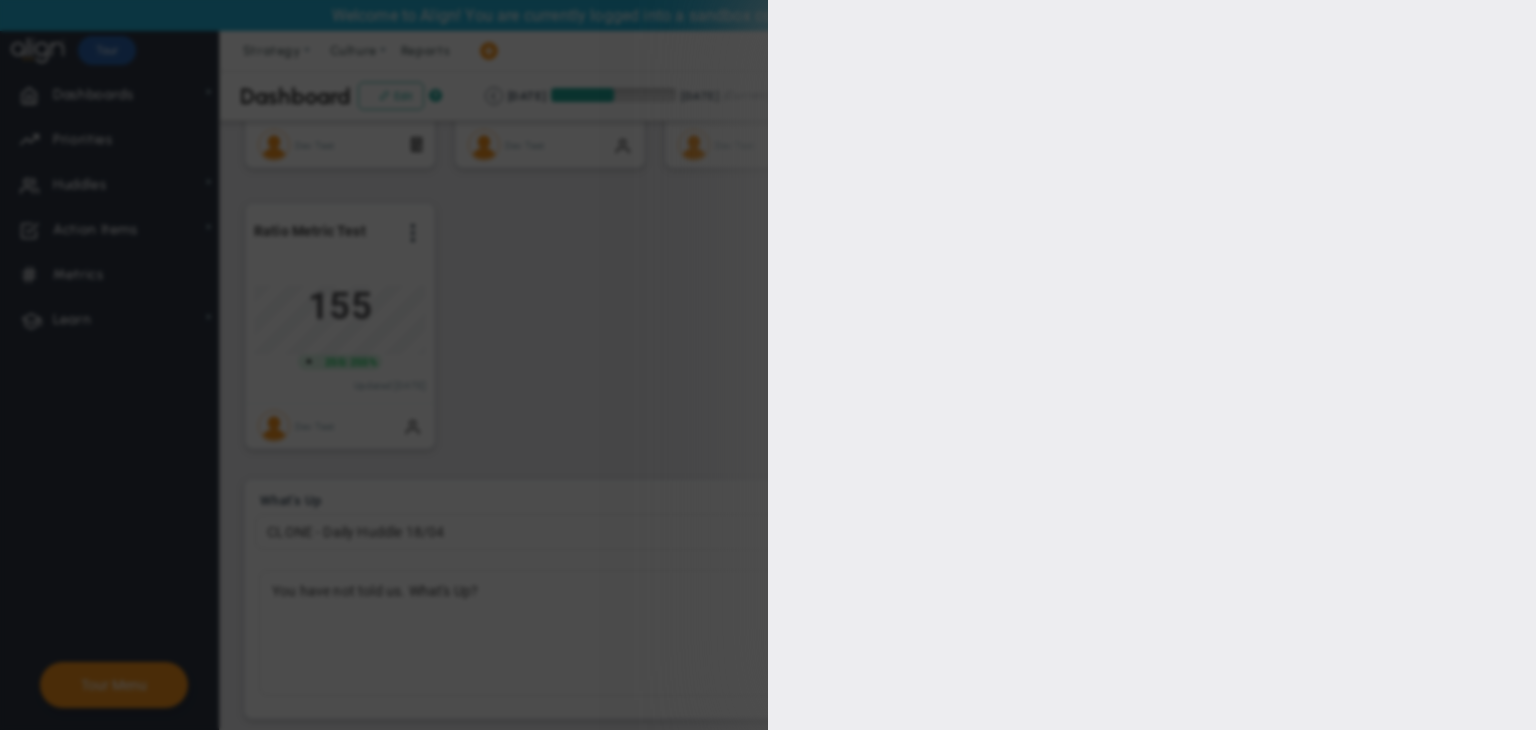 type on "Ratio Metric Test" 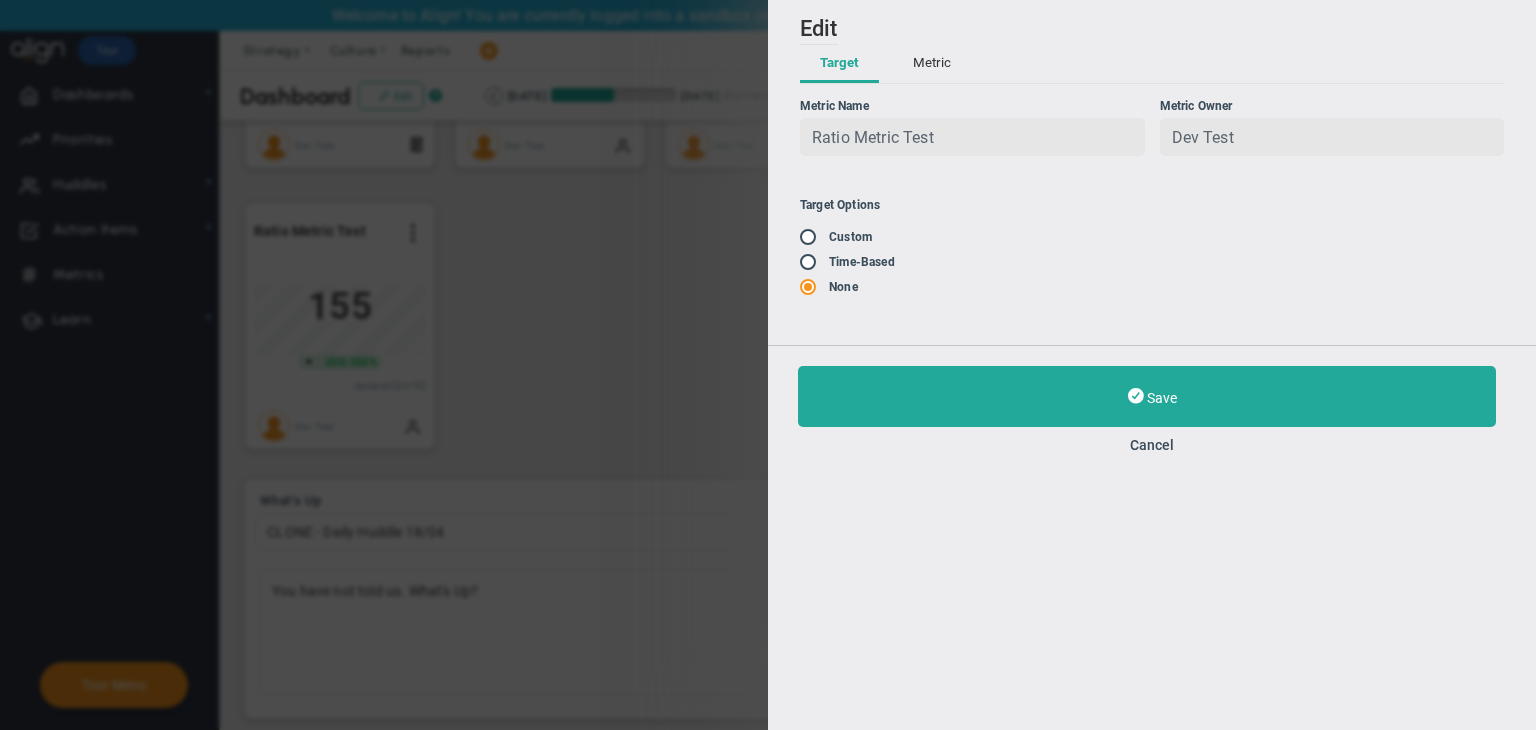 click on "Metric" at bounding box center [932, 64] 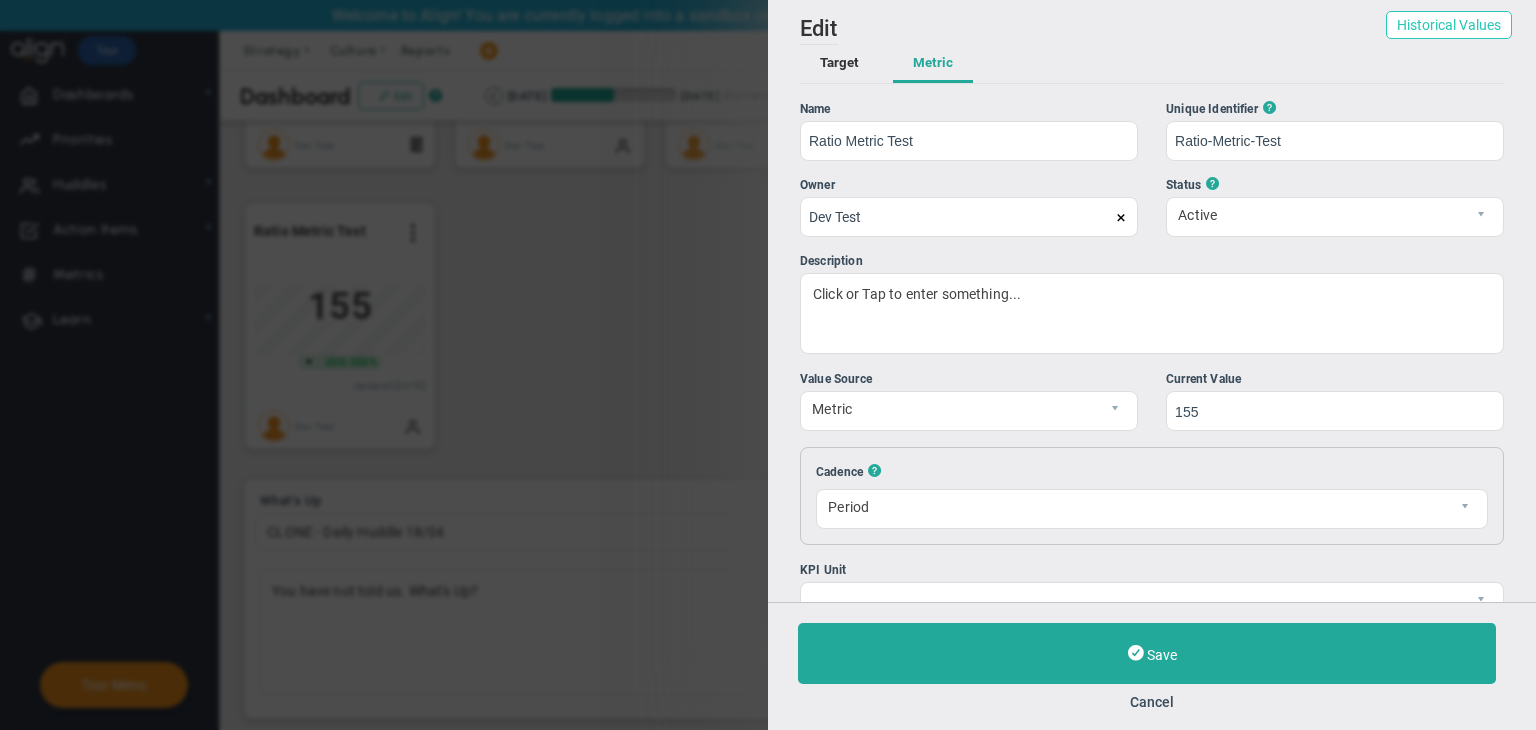 click on "Historical Values" at bounding box center (1449, 25) 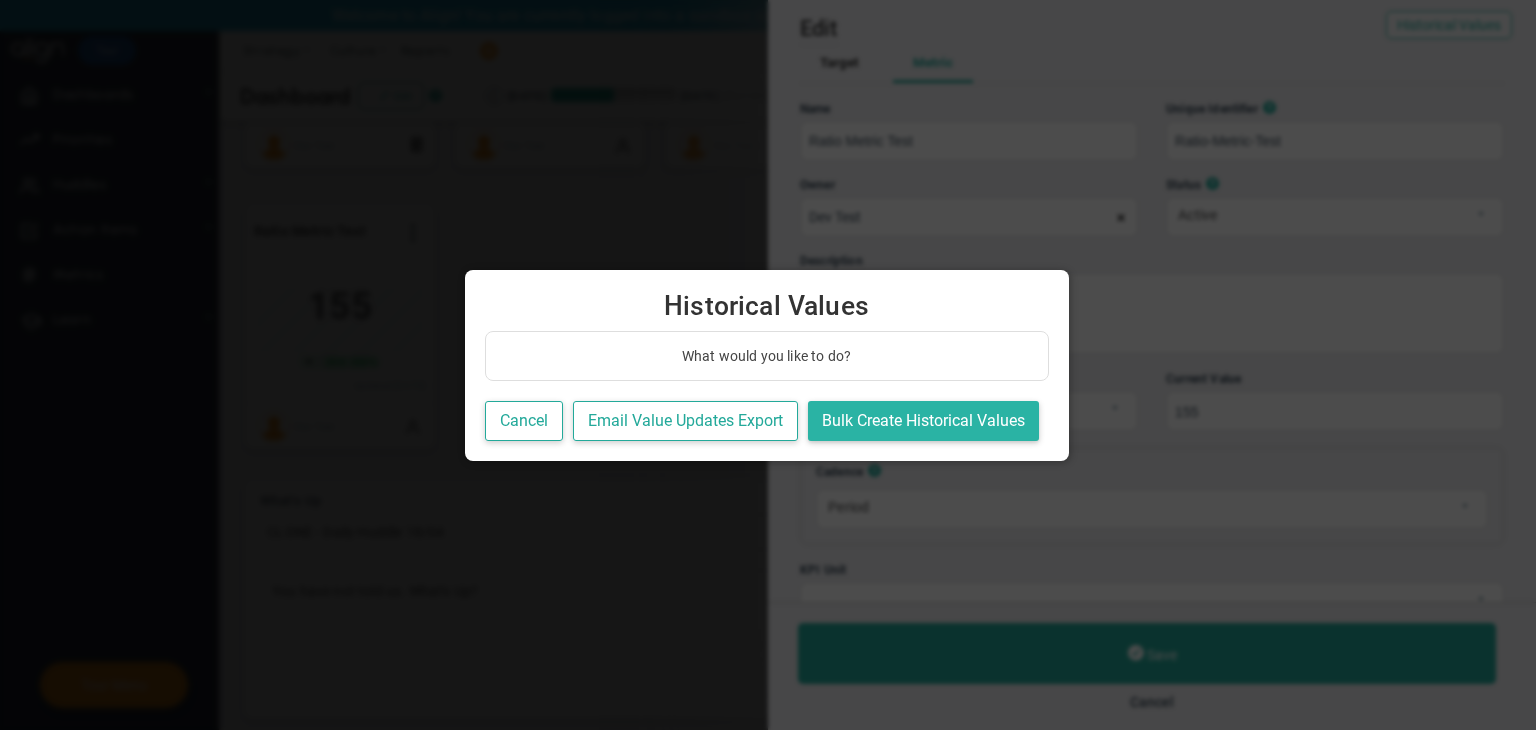 click on "Bulk Create Historical Values" at bounding box center (923, 421) 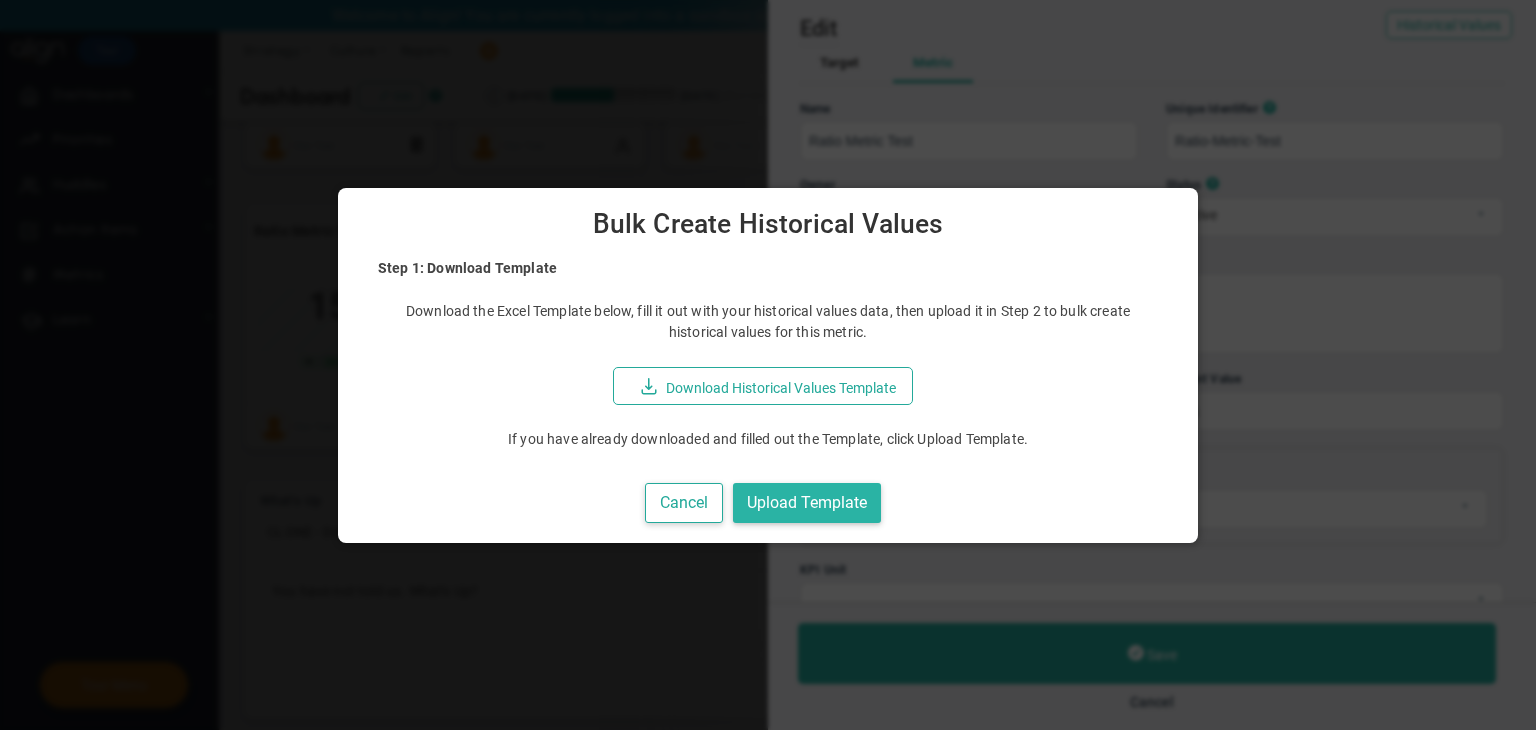 click on "Upload Template" at bounding box center (807, 503) 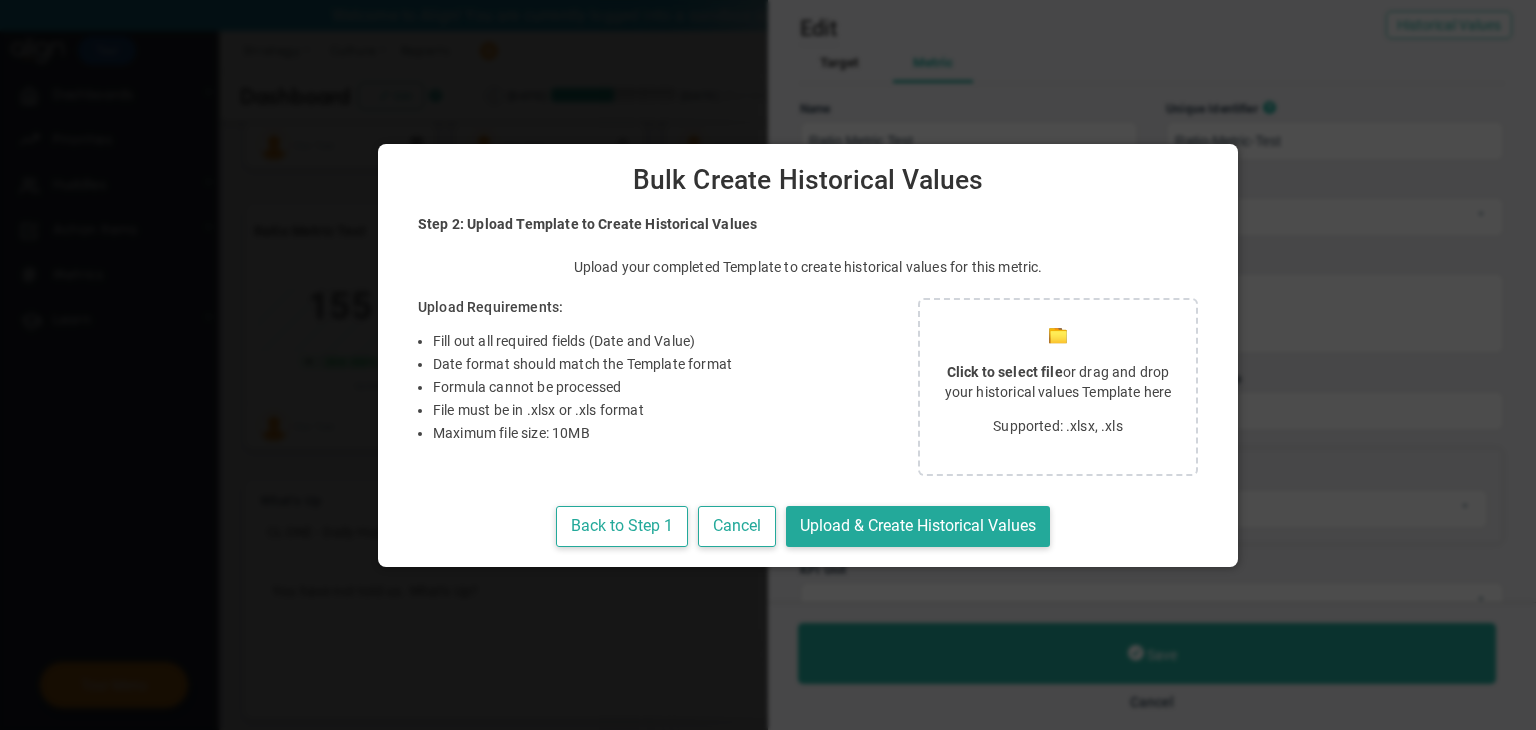 click on "Click to select file" at bounding box center (1005, 372) 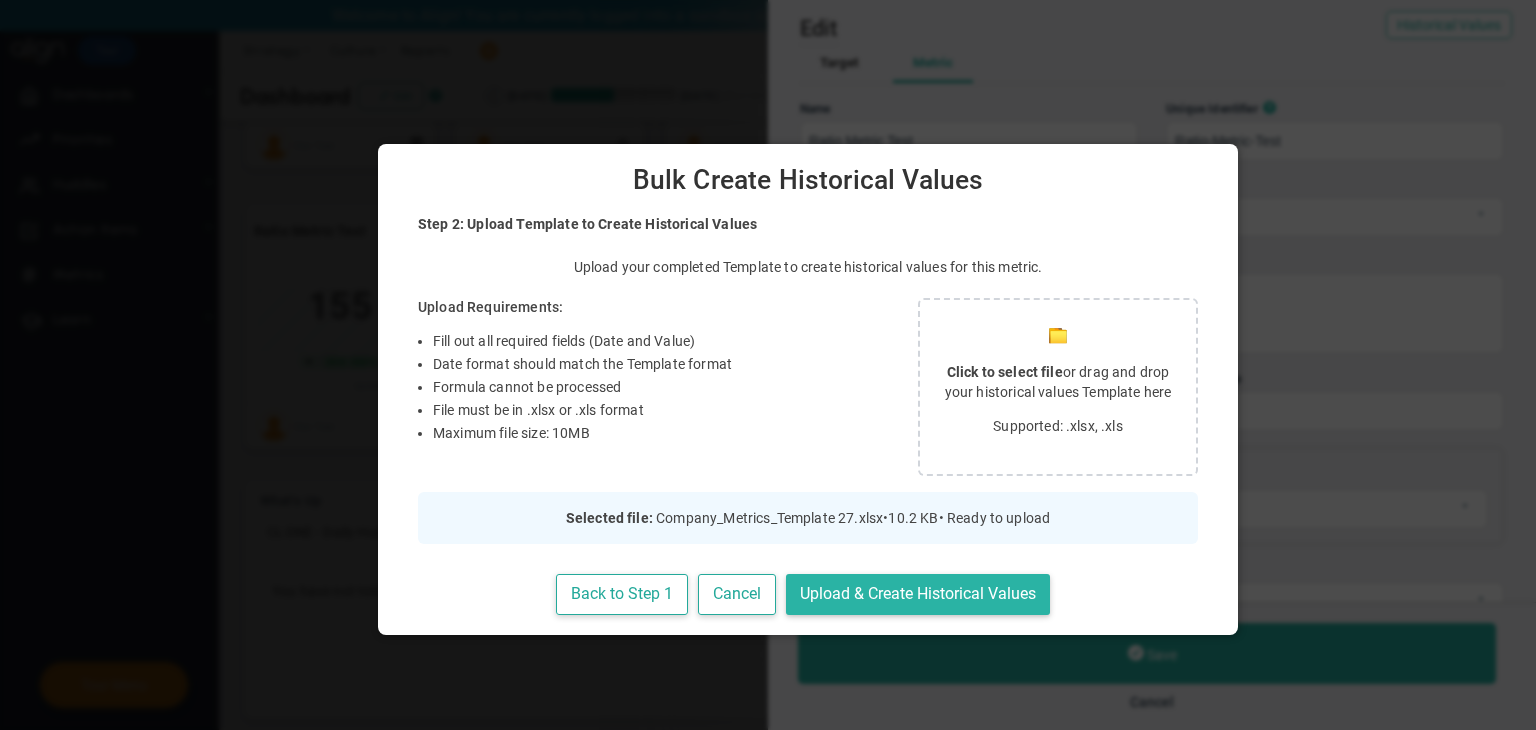 click on "Upload & Create Historical Values" at bounding box center [918, 594] 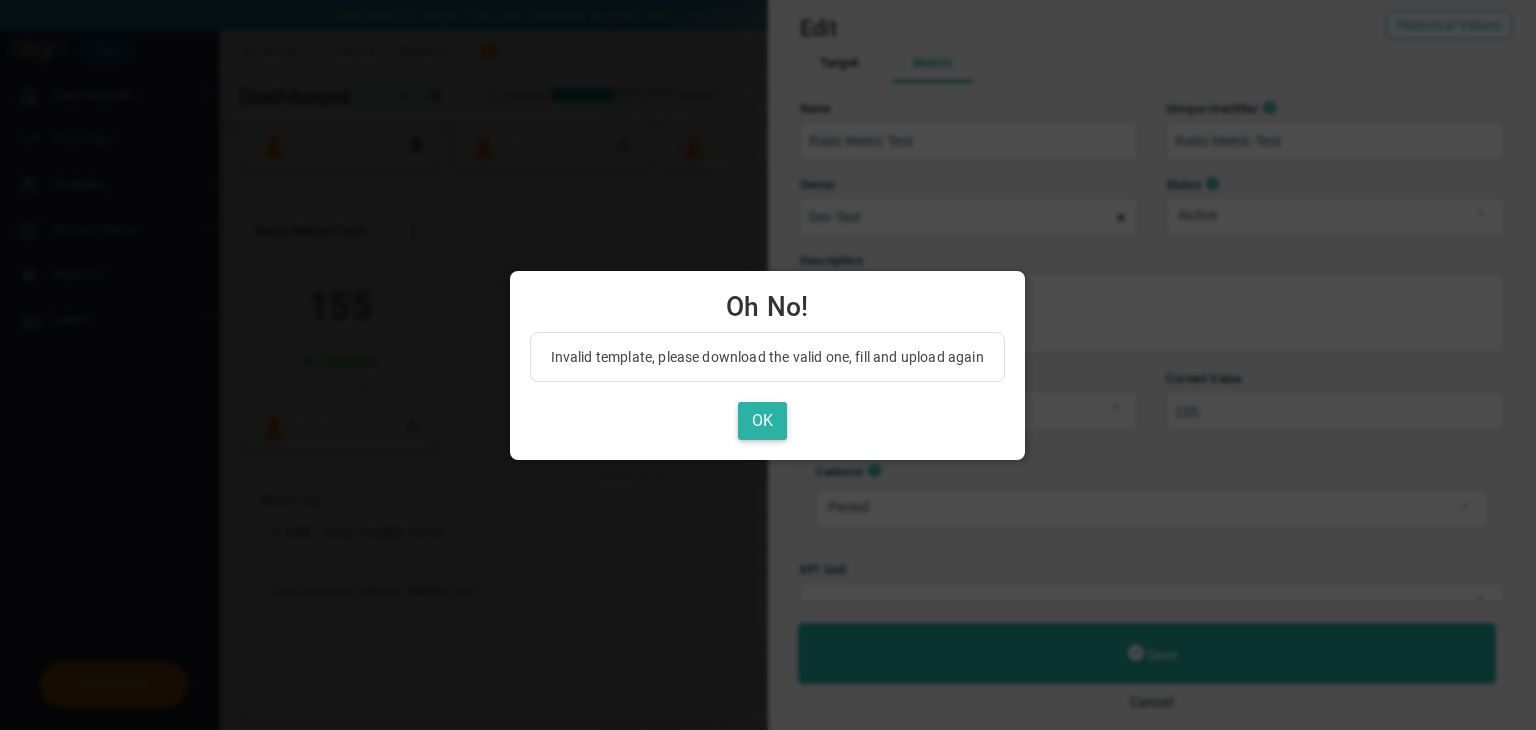 click on "OK" at bounding box center [762, 421] 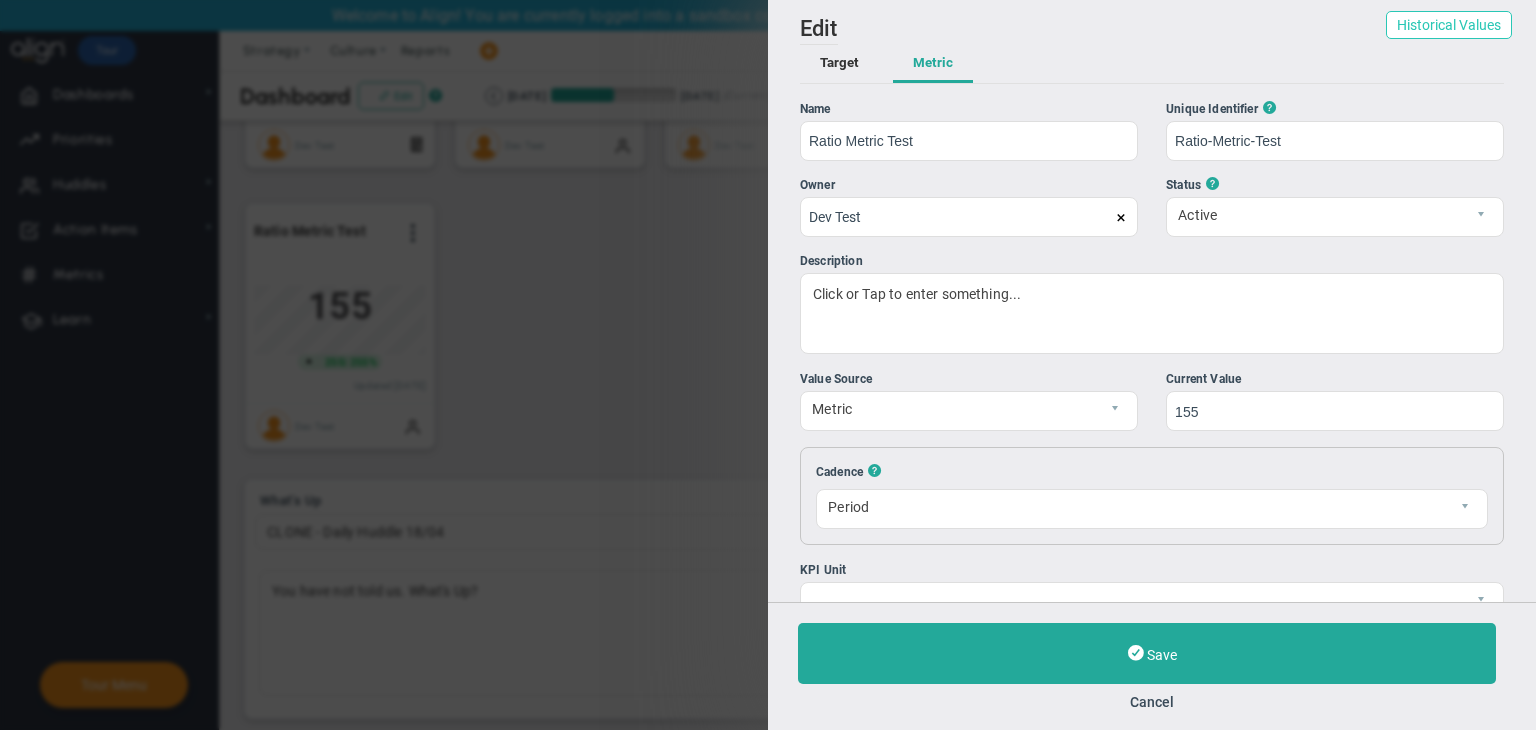 click on "Historical Values" at bounding box center [1449, 25] 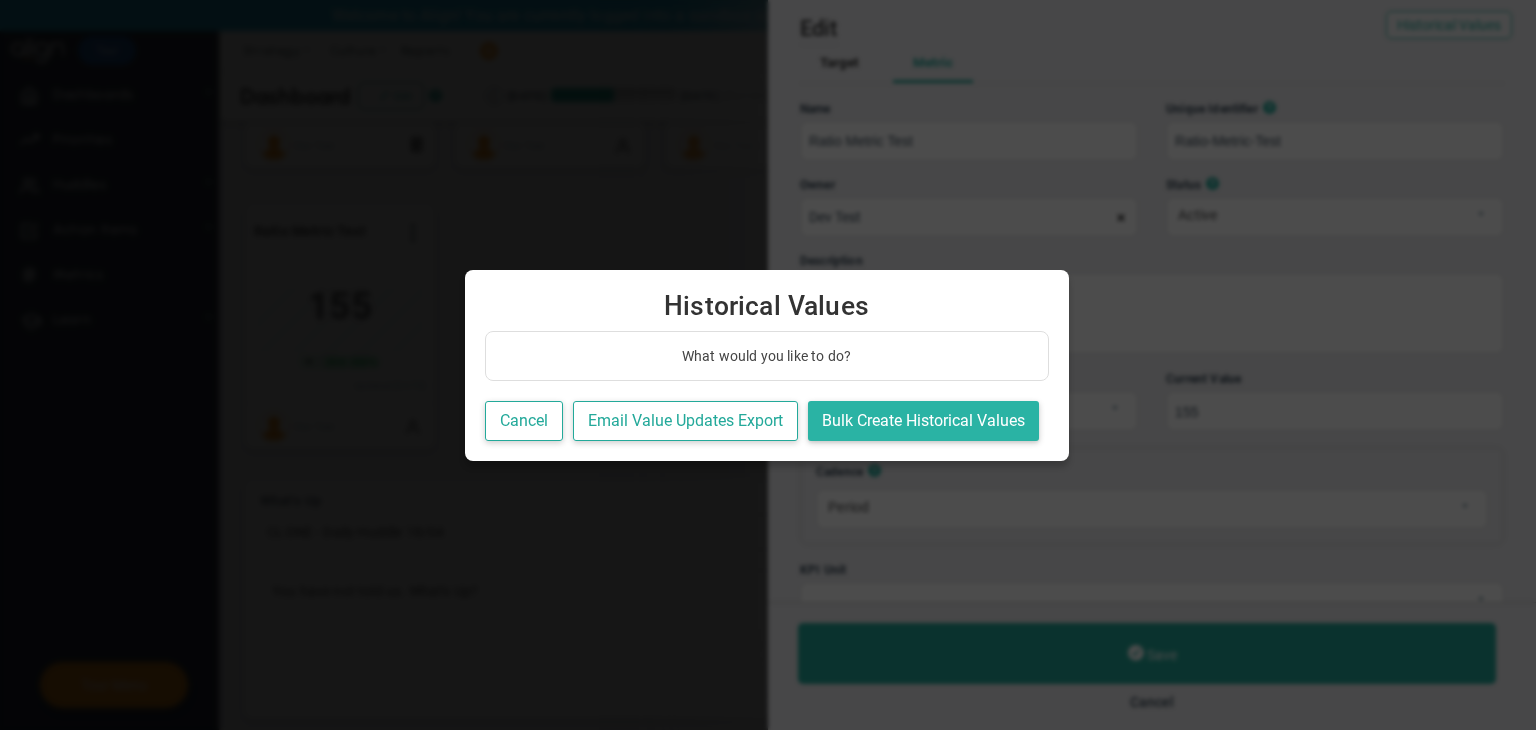 click on "Bulk Create Historical Values" at bounding box center (923, 421) 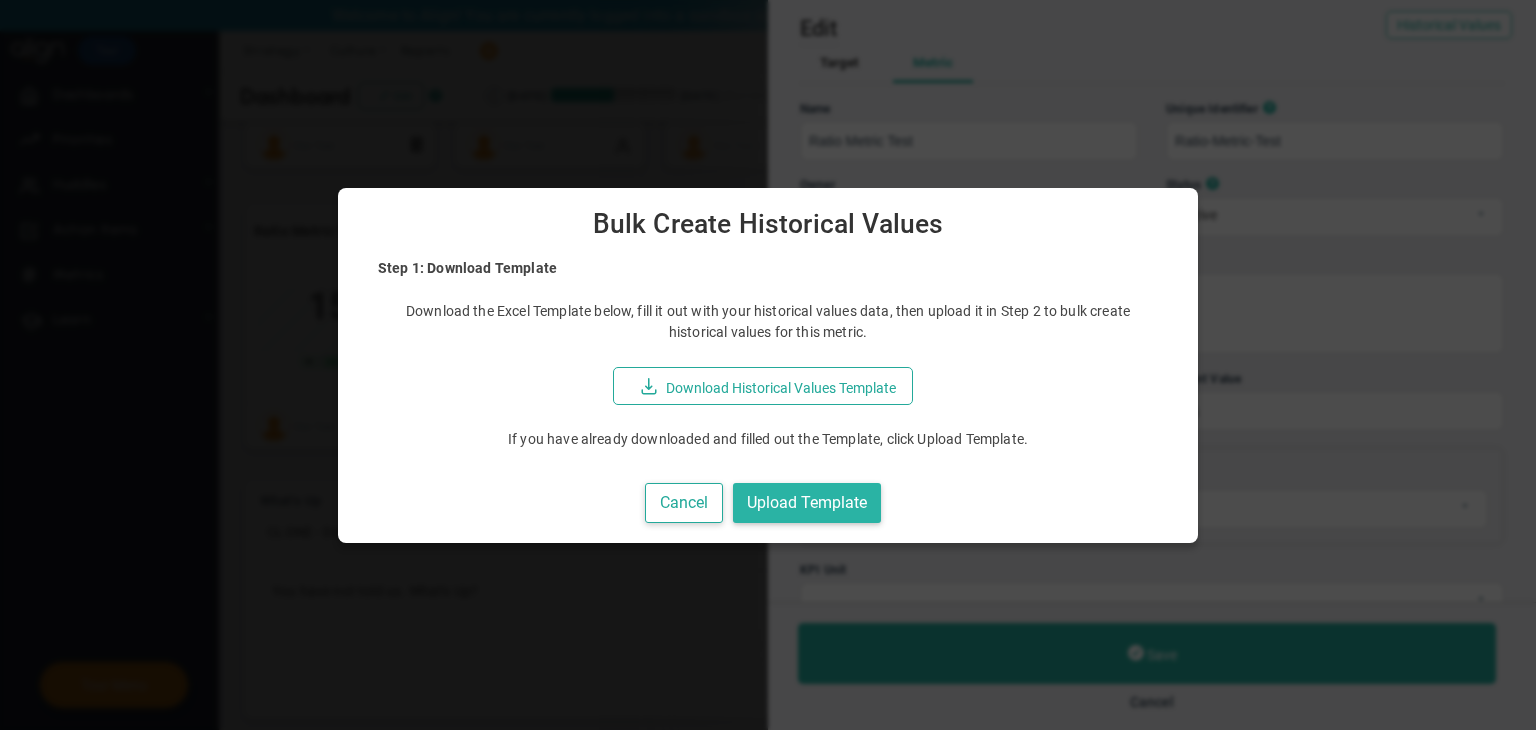 click on "Upload Template" at bounding box center [807, 503] 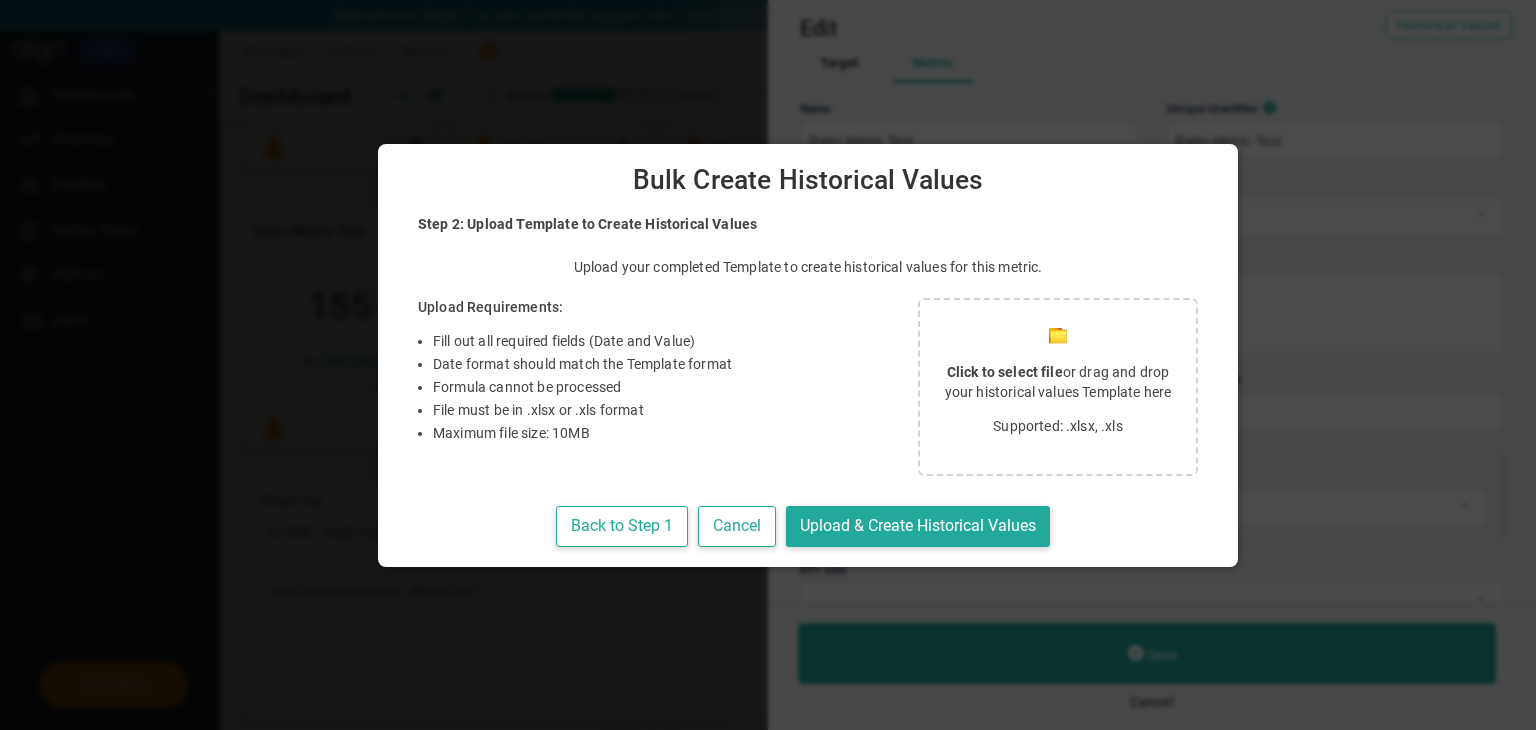 click on "Click to select file  or drag and drop your historical values Template here" at bounding box center [1058, 382] 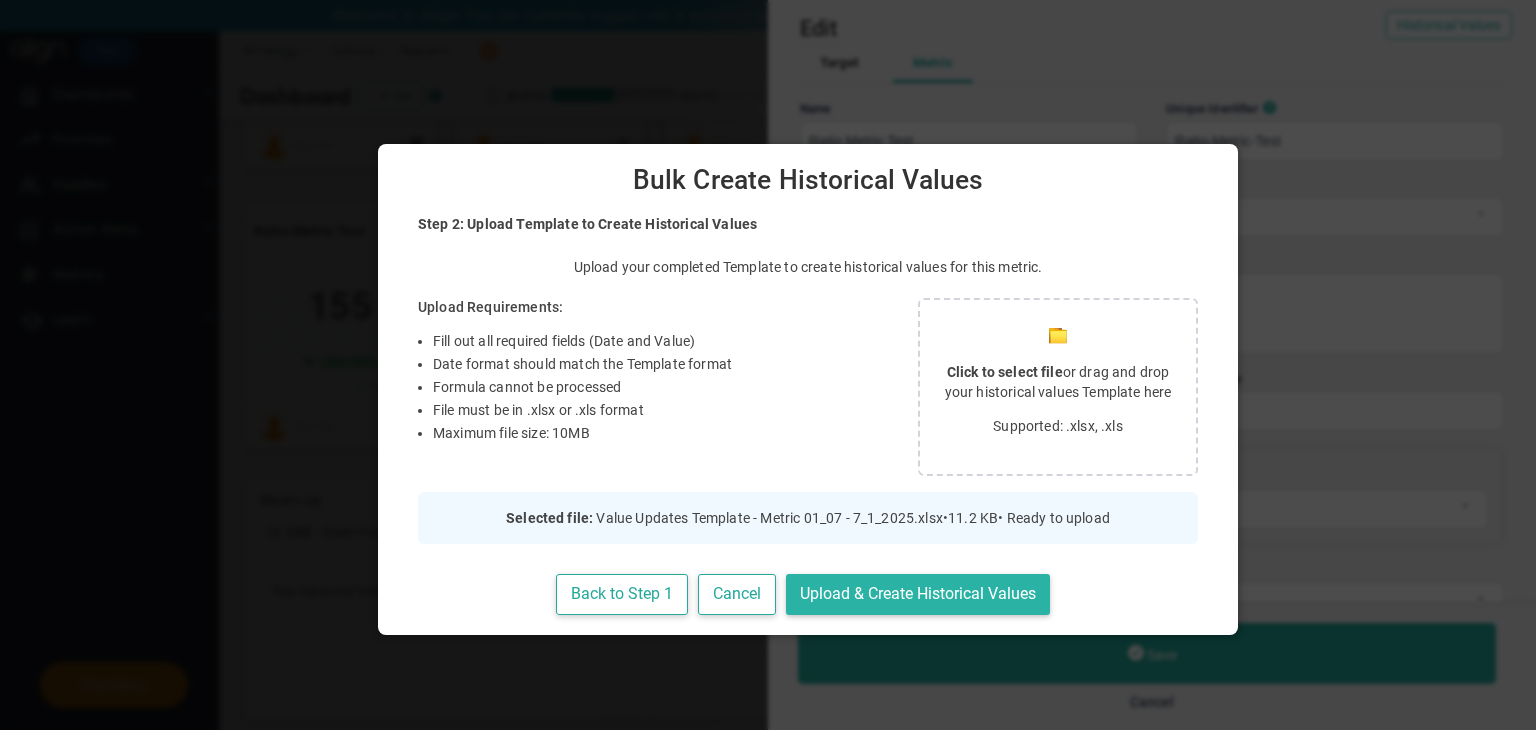click on "Upload & Create Historical Values" at bounding box center (918, 594) 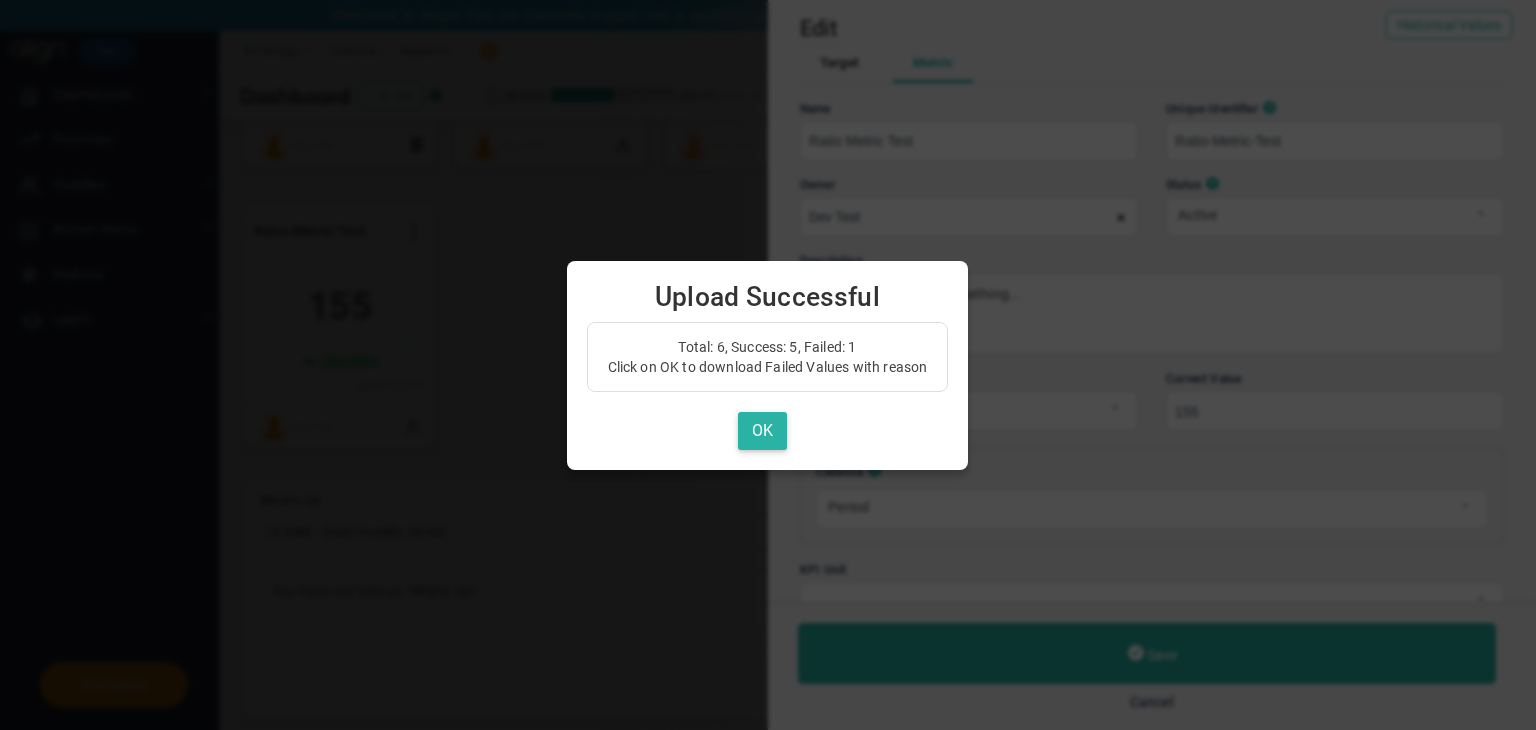 click on "OK" at bounding box center [762, 431] 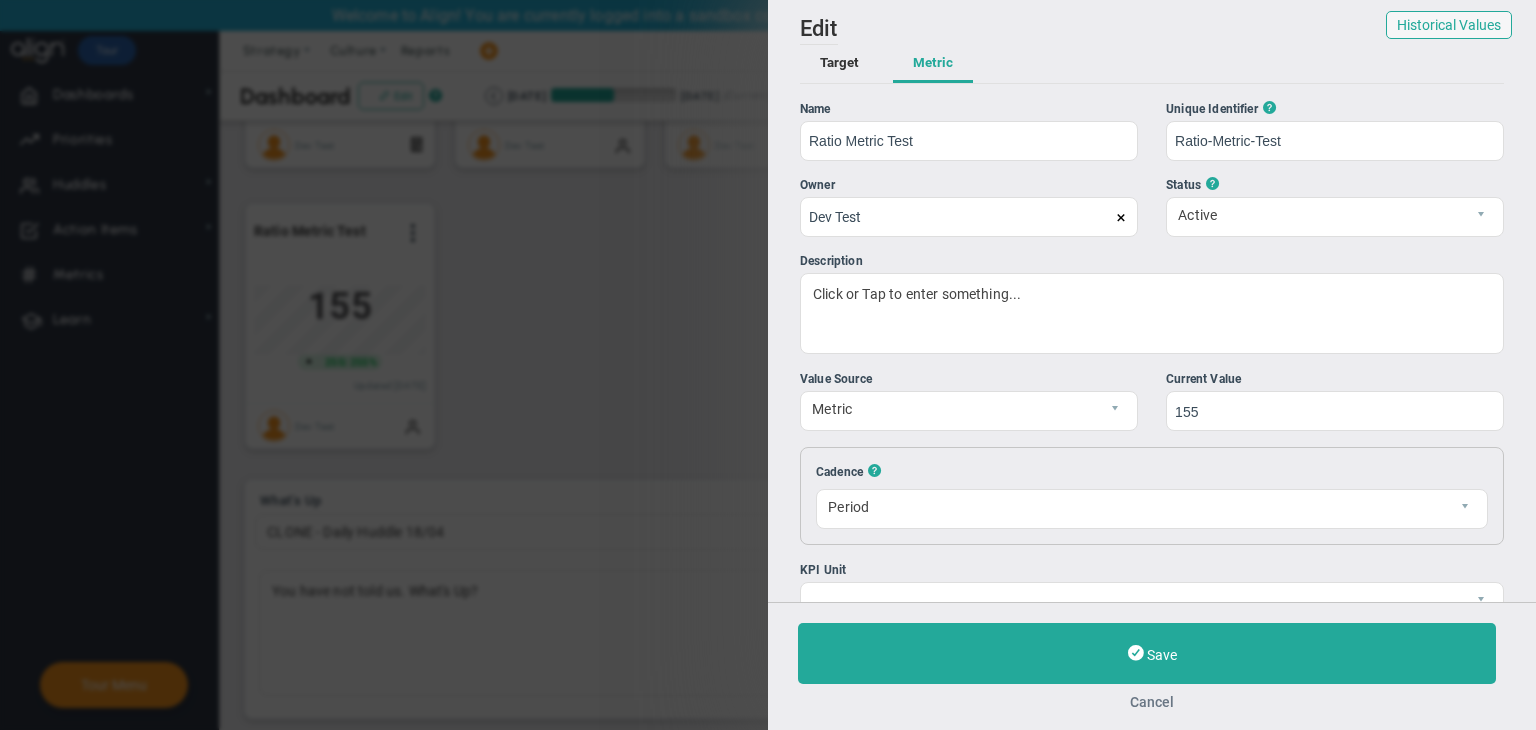 click on "Cancel" at bounding box center (1152, 702) 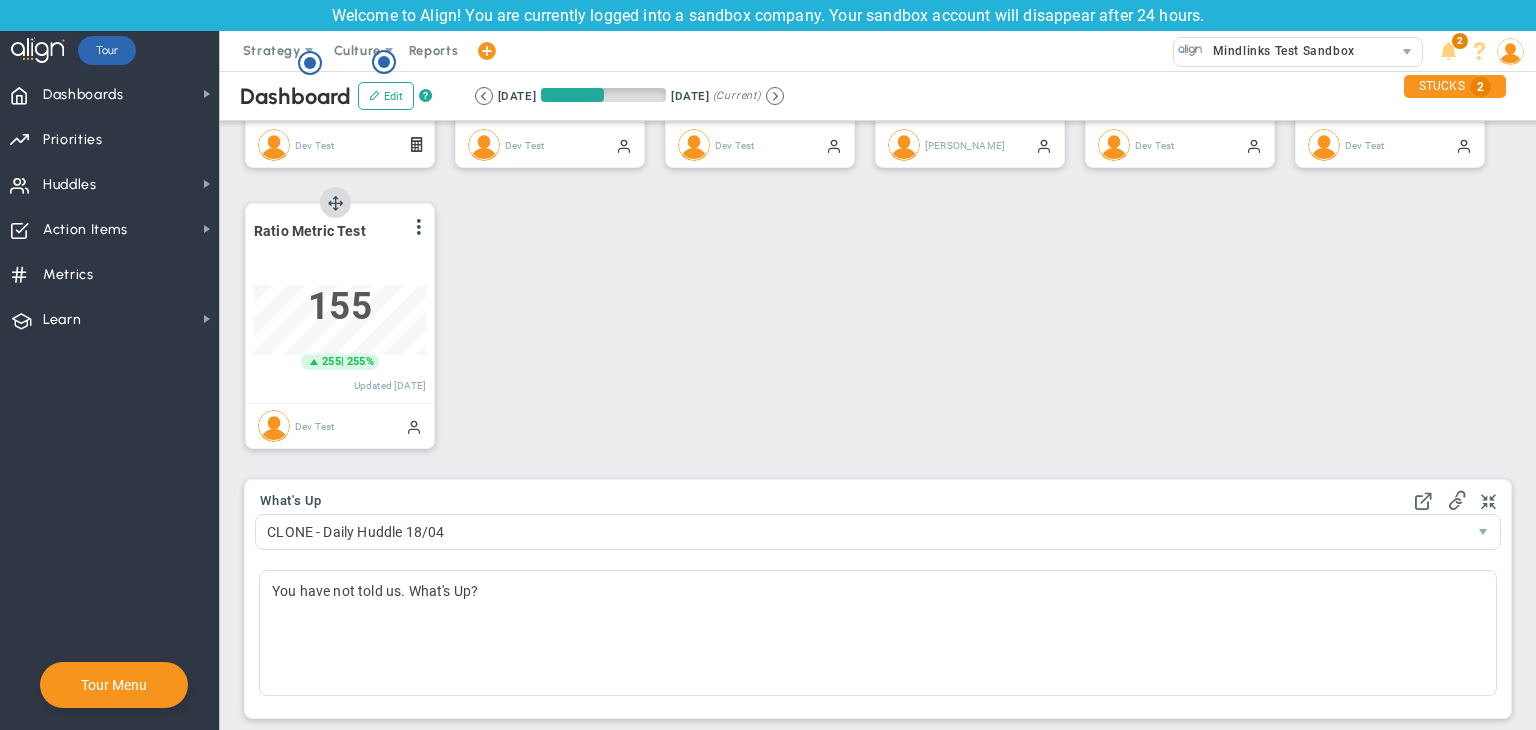 click on "Ratio Metric Test
View Historical Graph
Edit
Make "No Change" Update
Add Past Update
155
?" at bounding box center [340, 303] 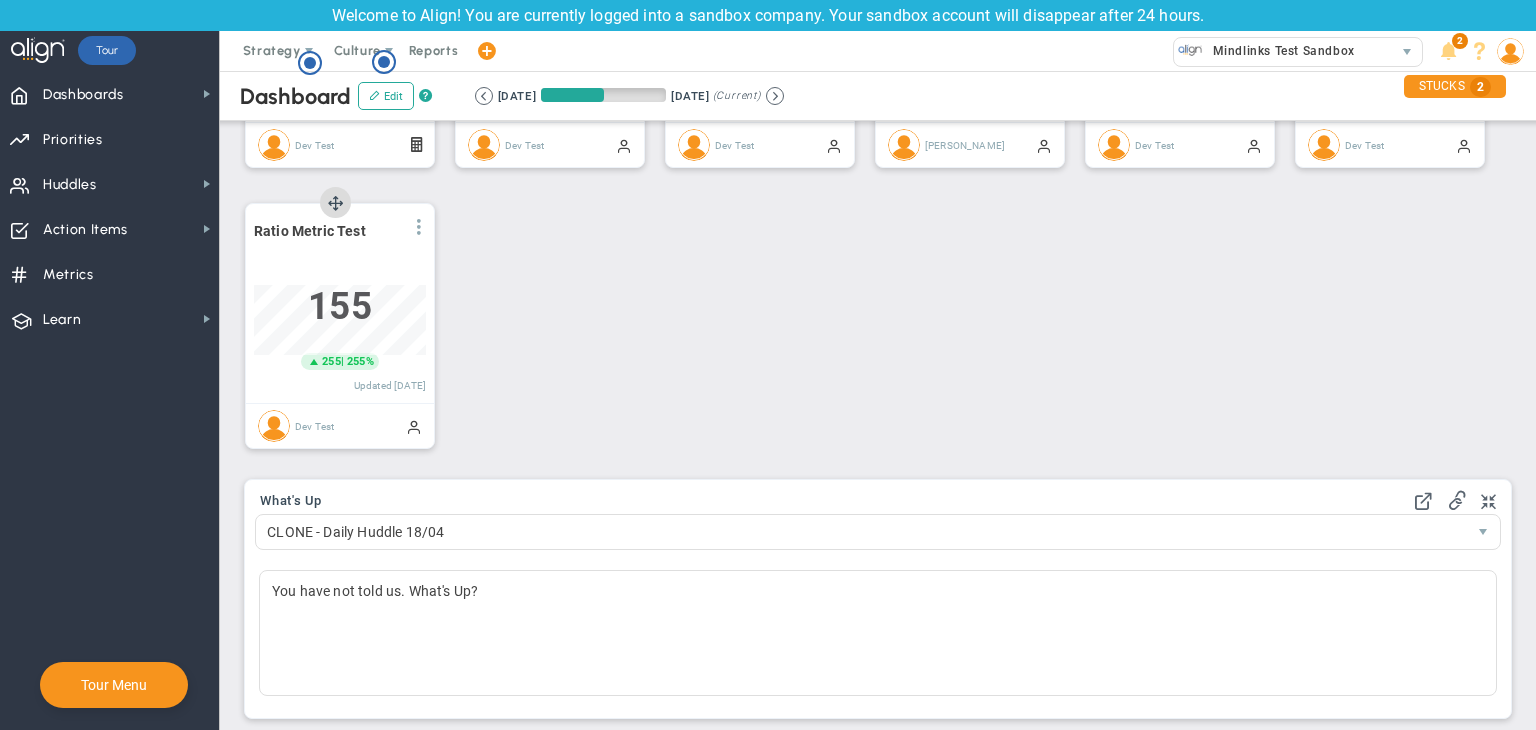 click at bounding box center [419, 227] 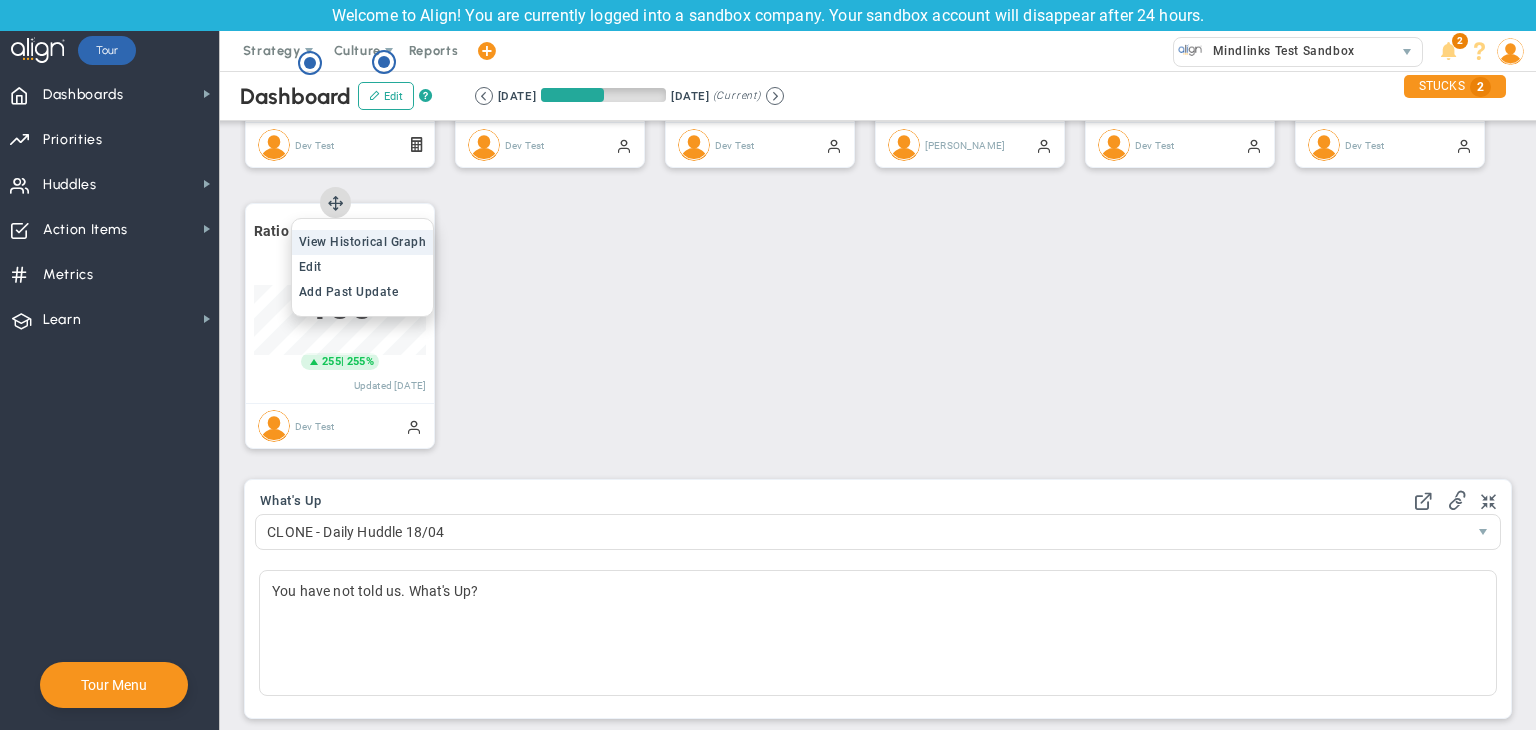 click on "View Historical Graph" at bounding box center (363, 242) 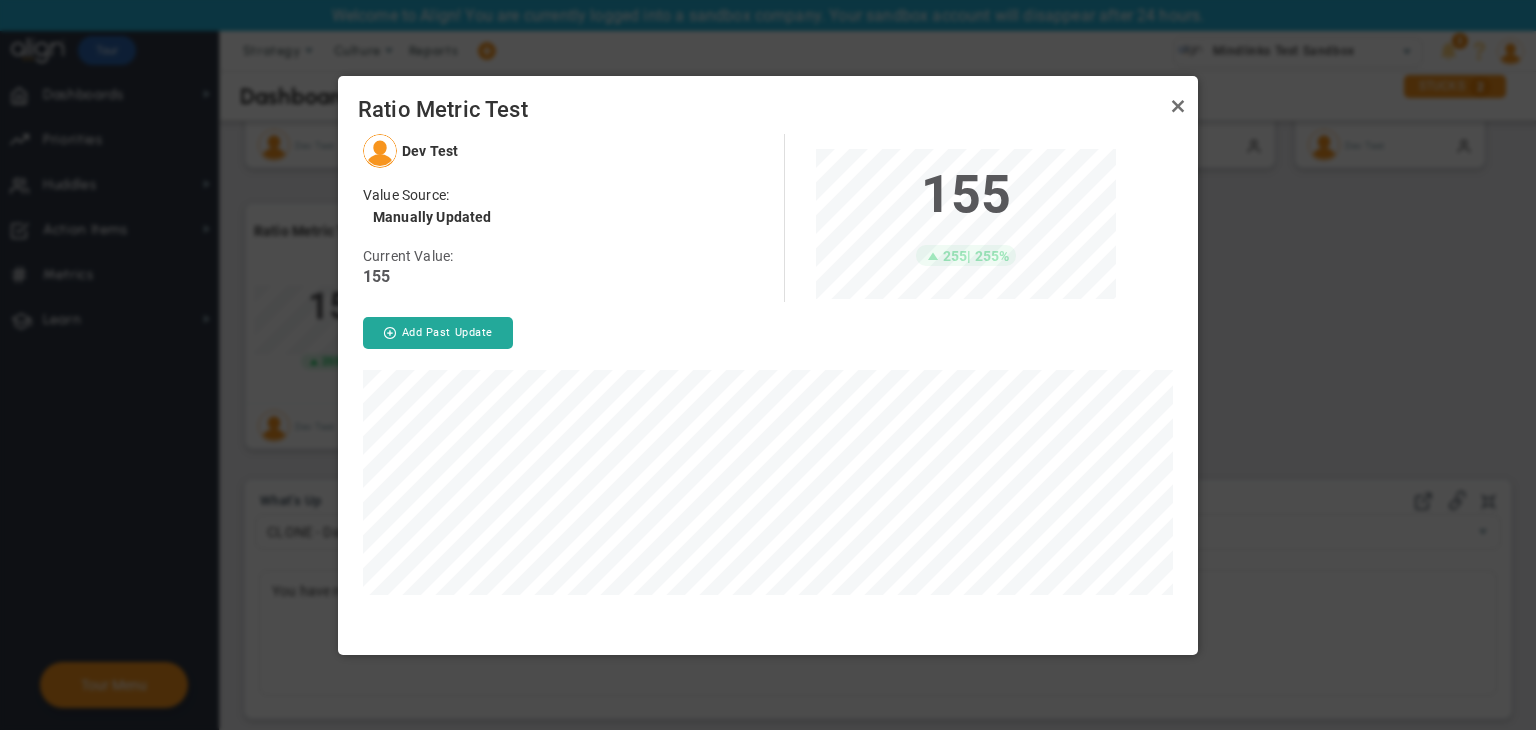 scroll, scrollTop: 999849, scrollLeft: 999700, axis: both 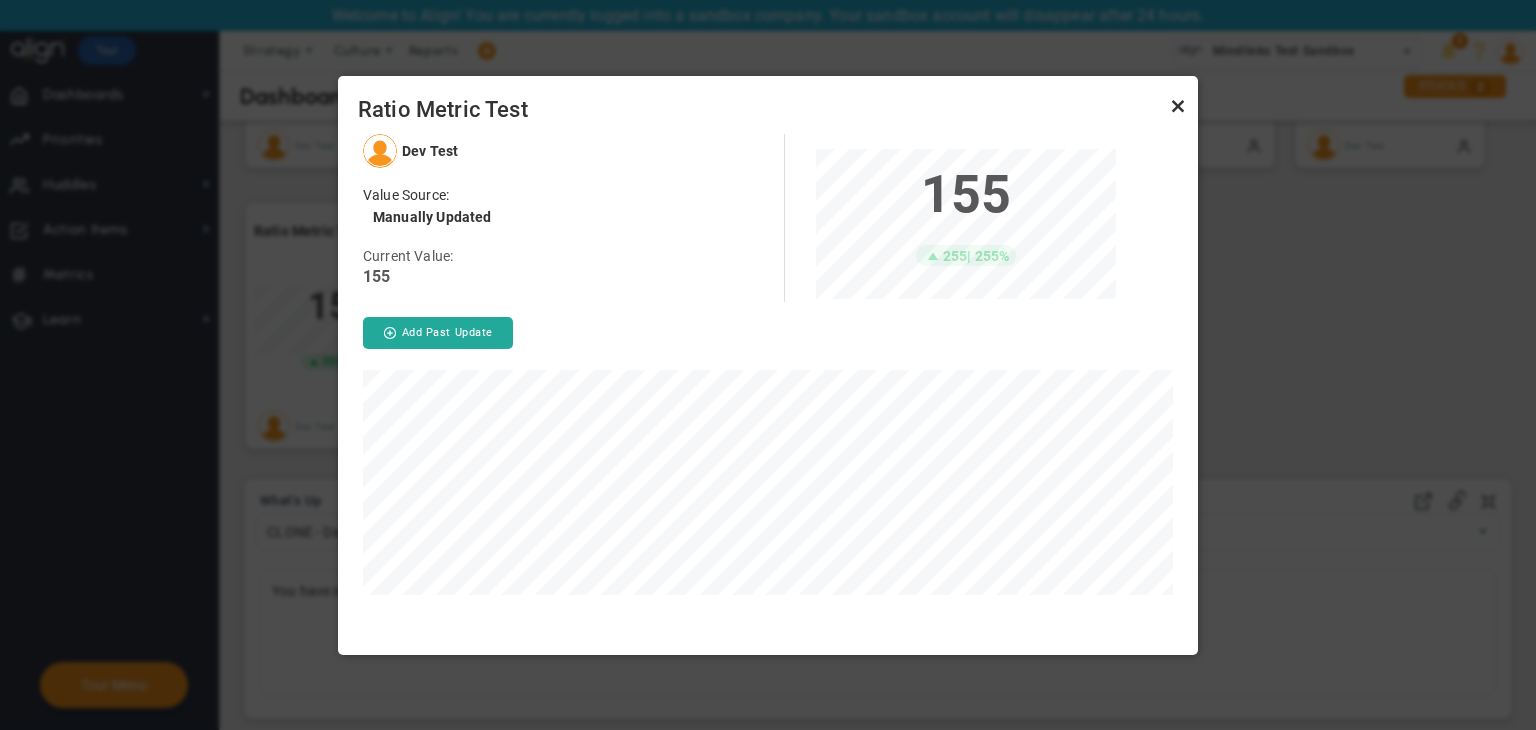 click at bounding box center [1178, 106] 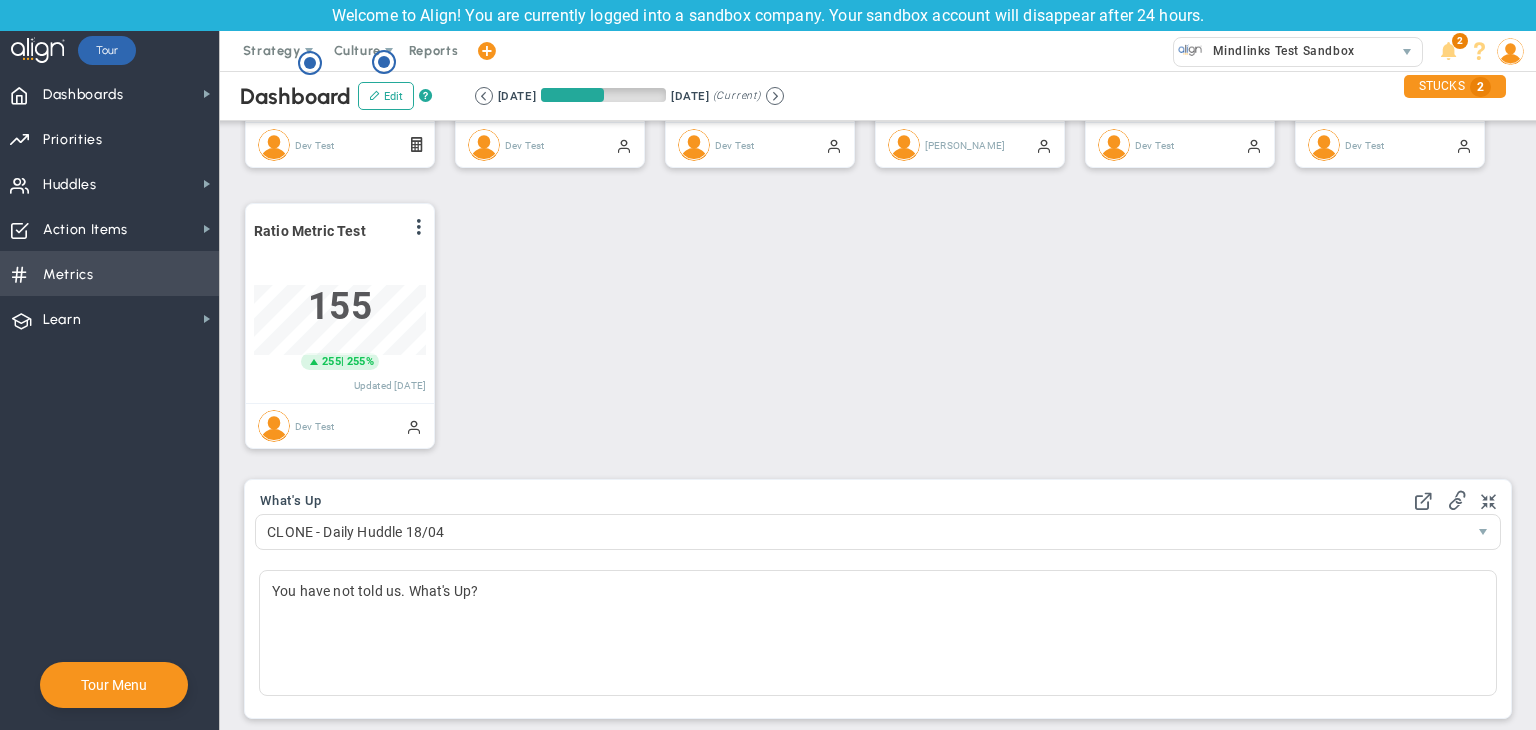 click on "Metrics Metrics" at bounding box center [109, 273] 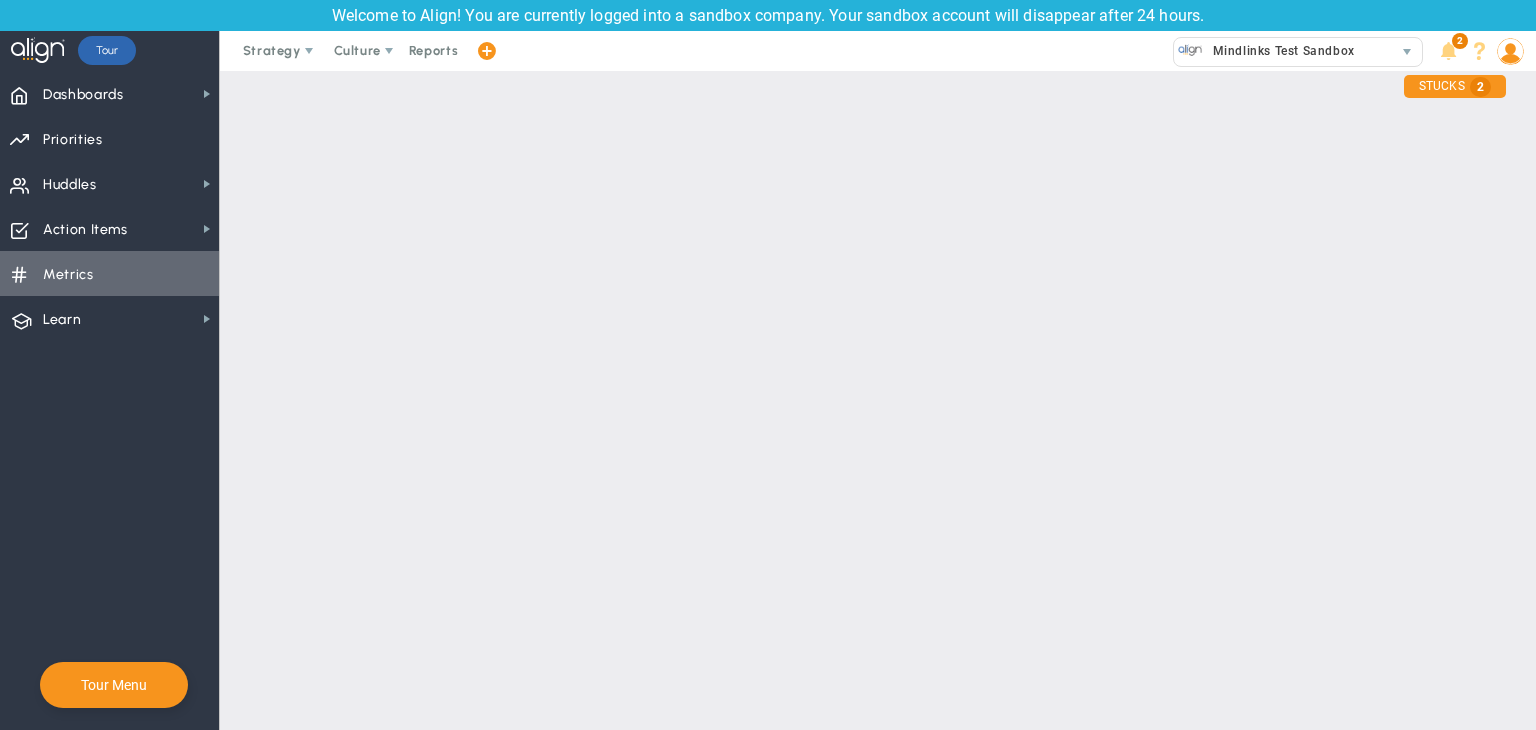 scroll, scrollTop: 0, scrollLeft: 0, axis: both 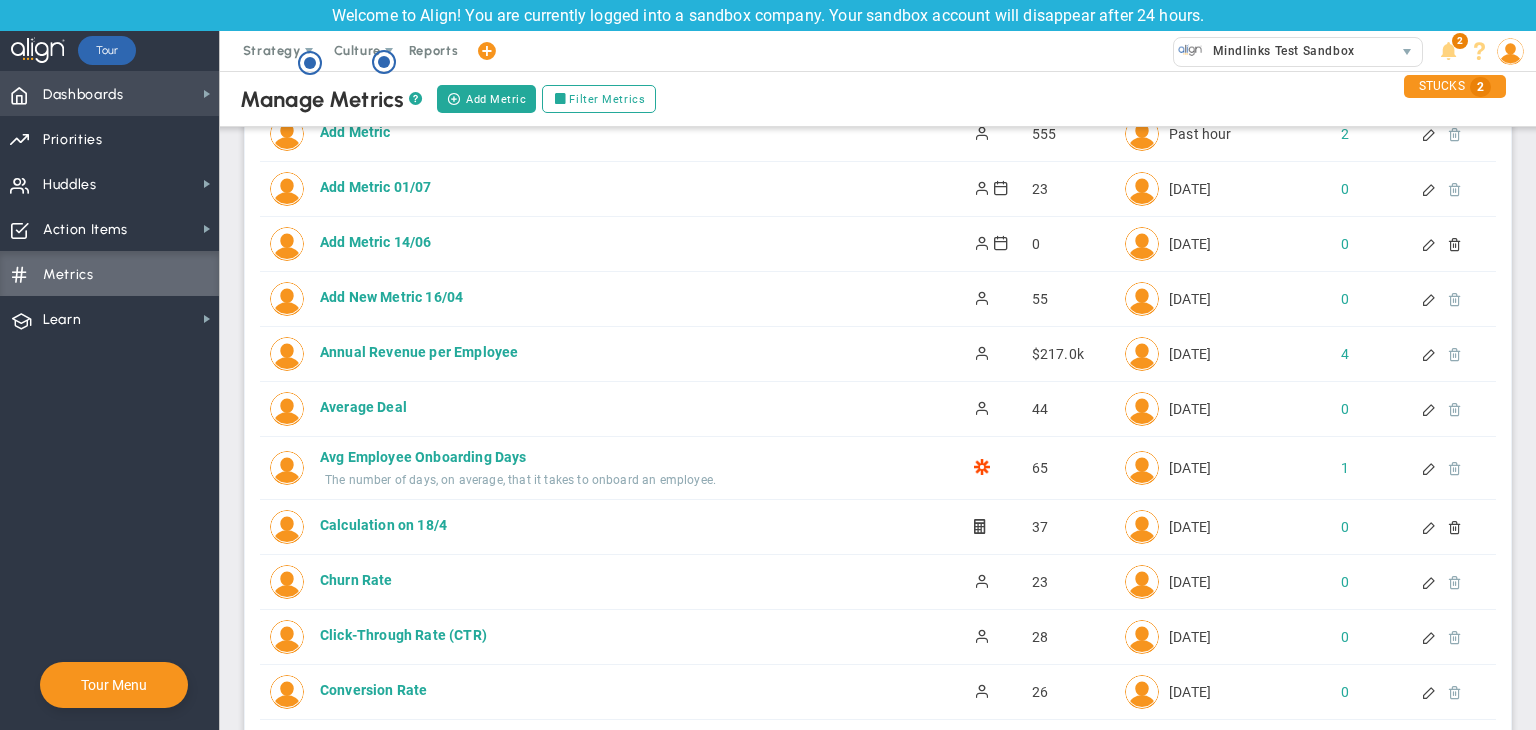 click on "Dashboards Dashboards" at bounding box center [109, 93] 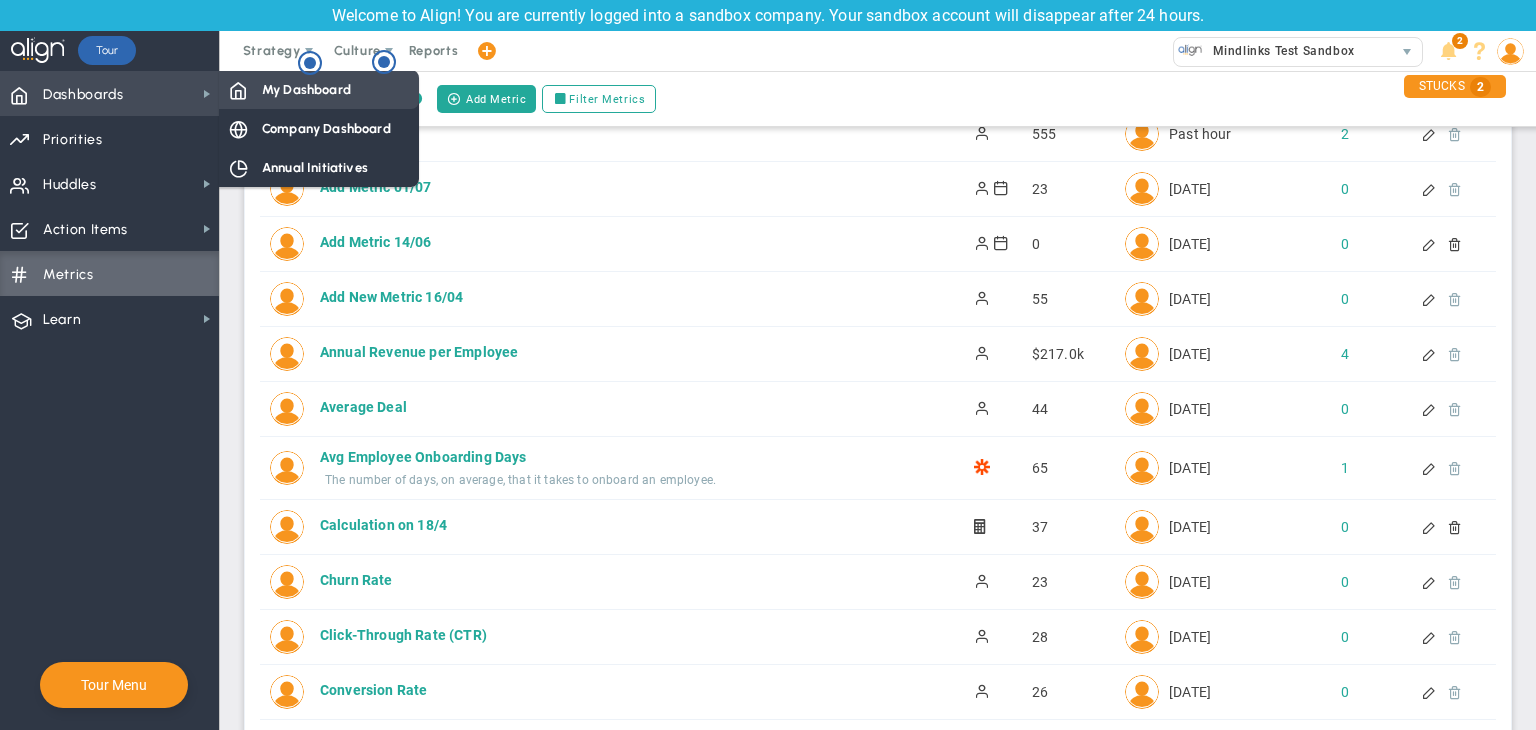 click on "My Dashboard" at bounding box center [319, 89] 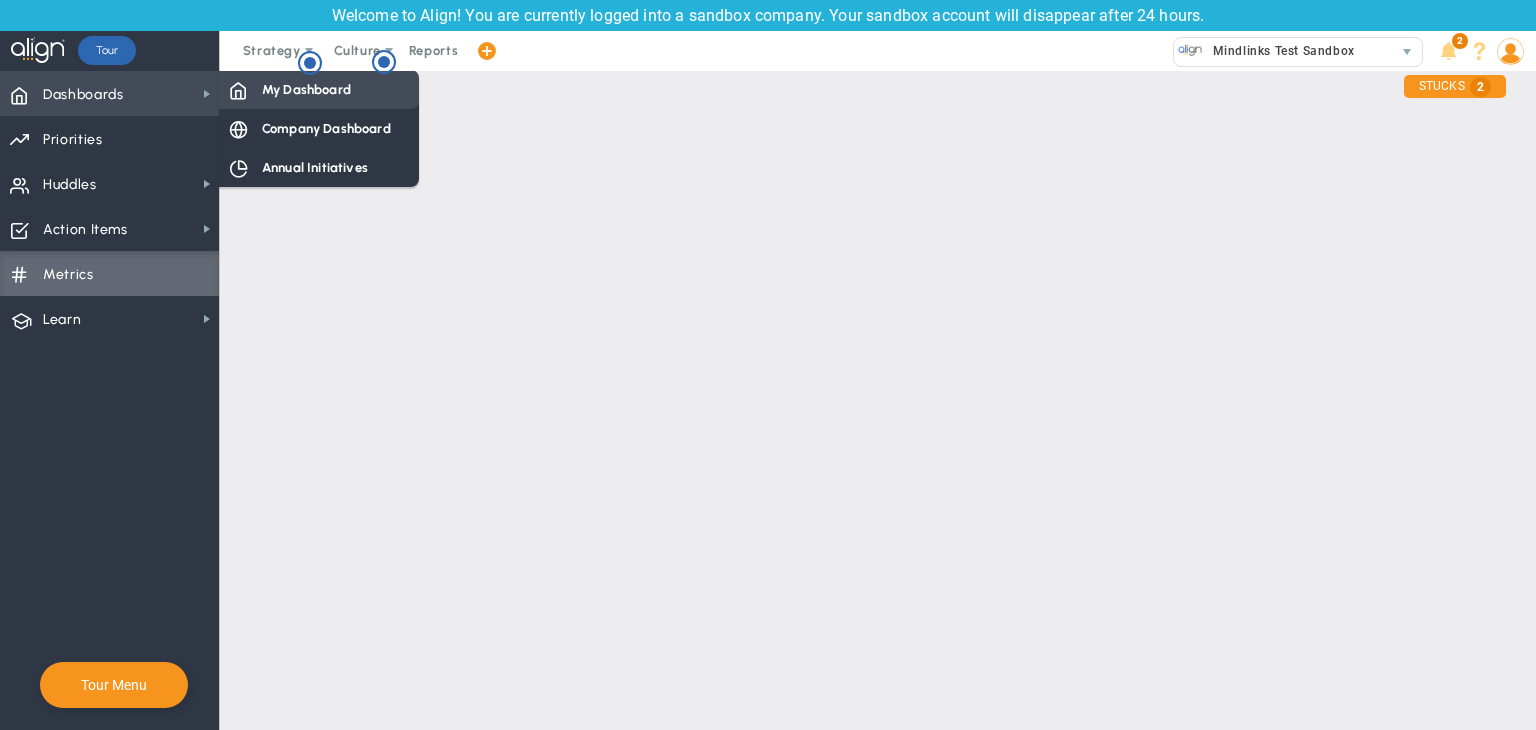 scroll, scrollTop: 0, scrollLeft: 0, axis: both 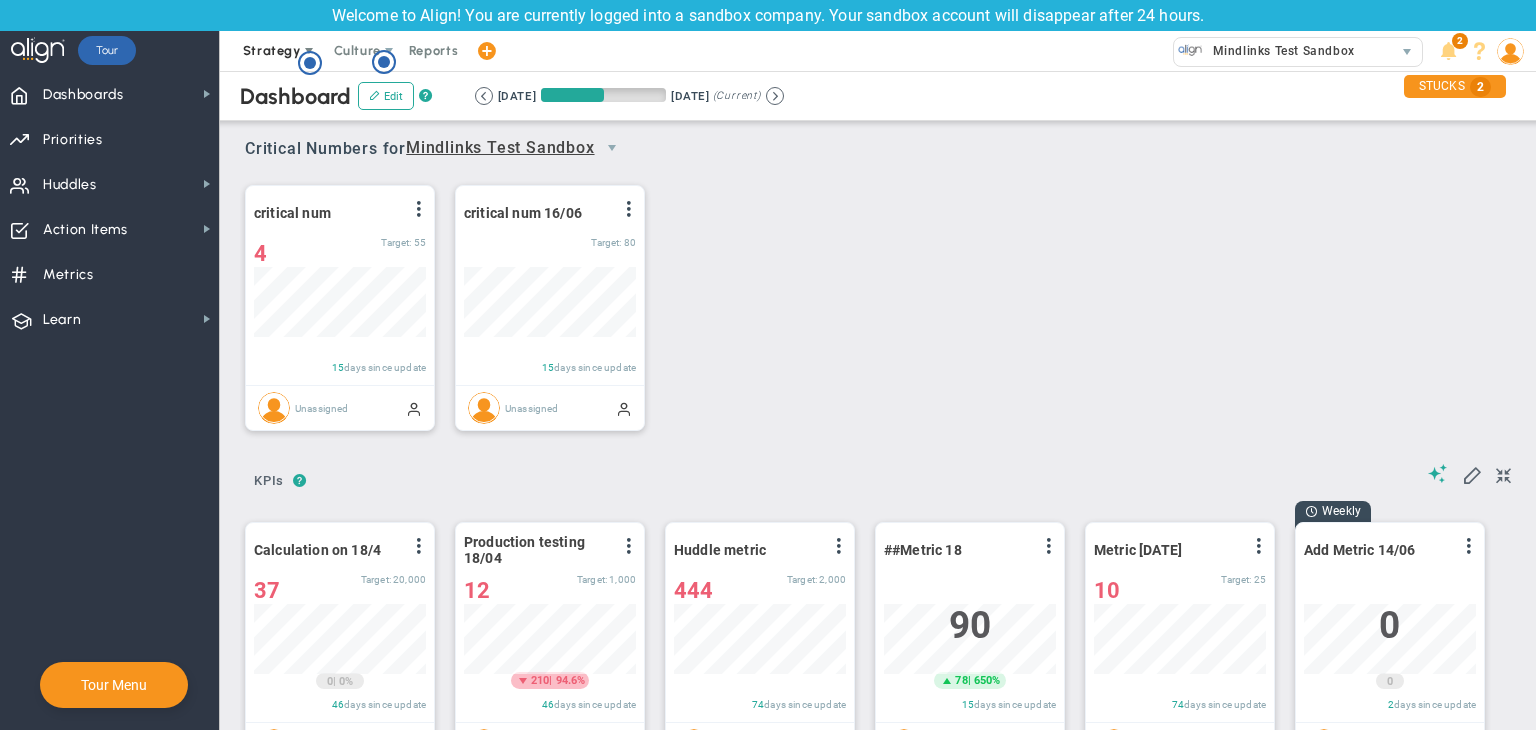 click on "Strategy" at bounding box center (272, 50) 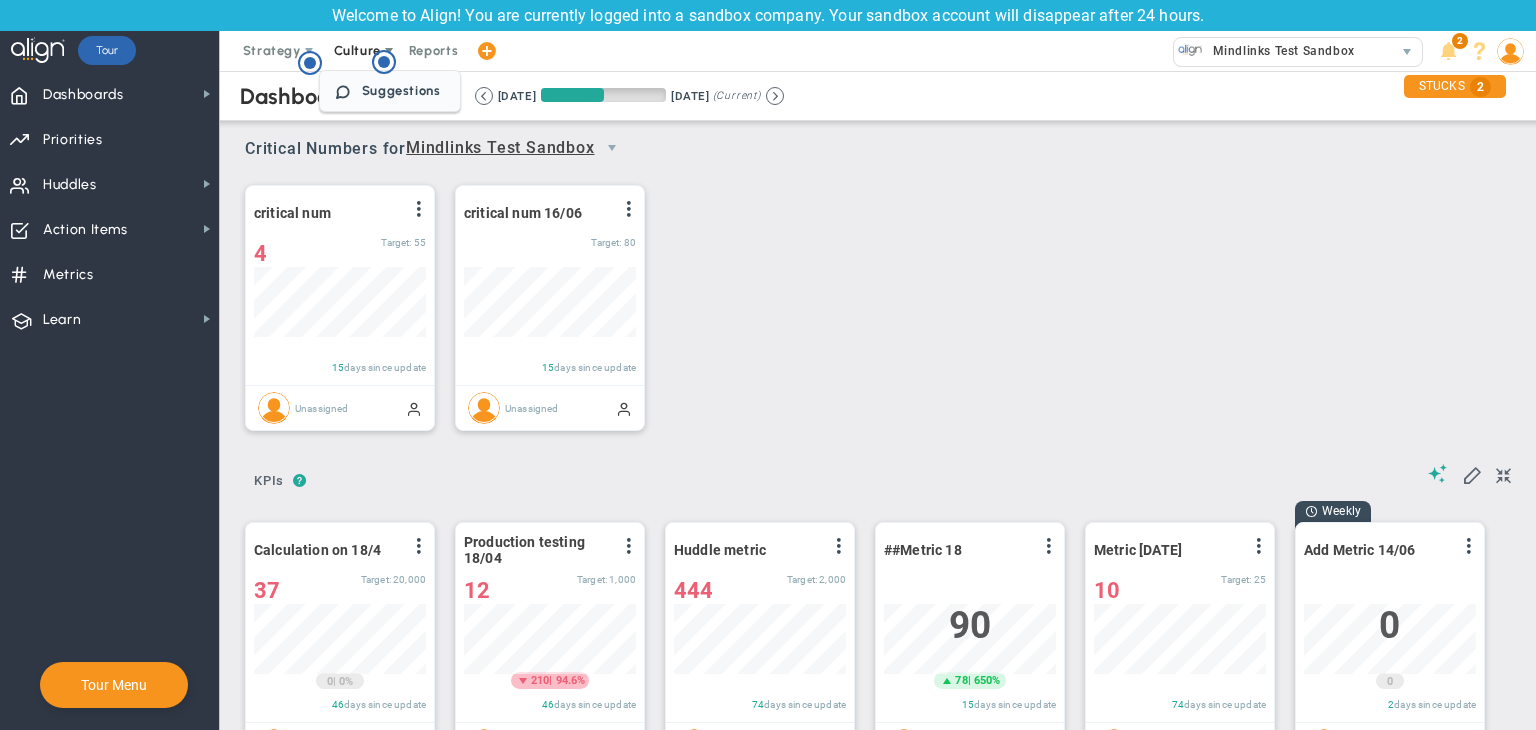 click on "Culture" at bounding box center (359, 51) 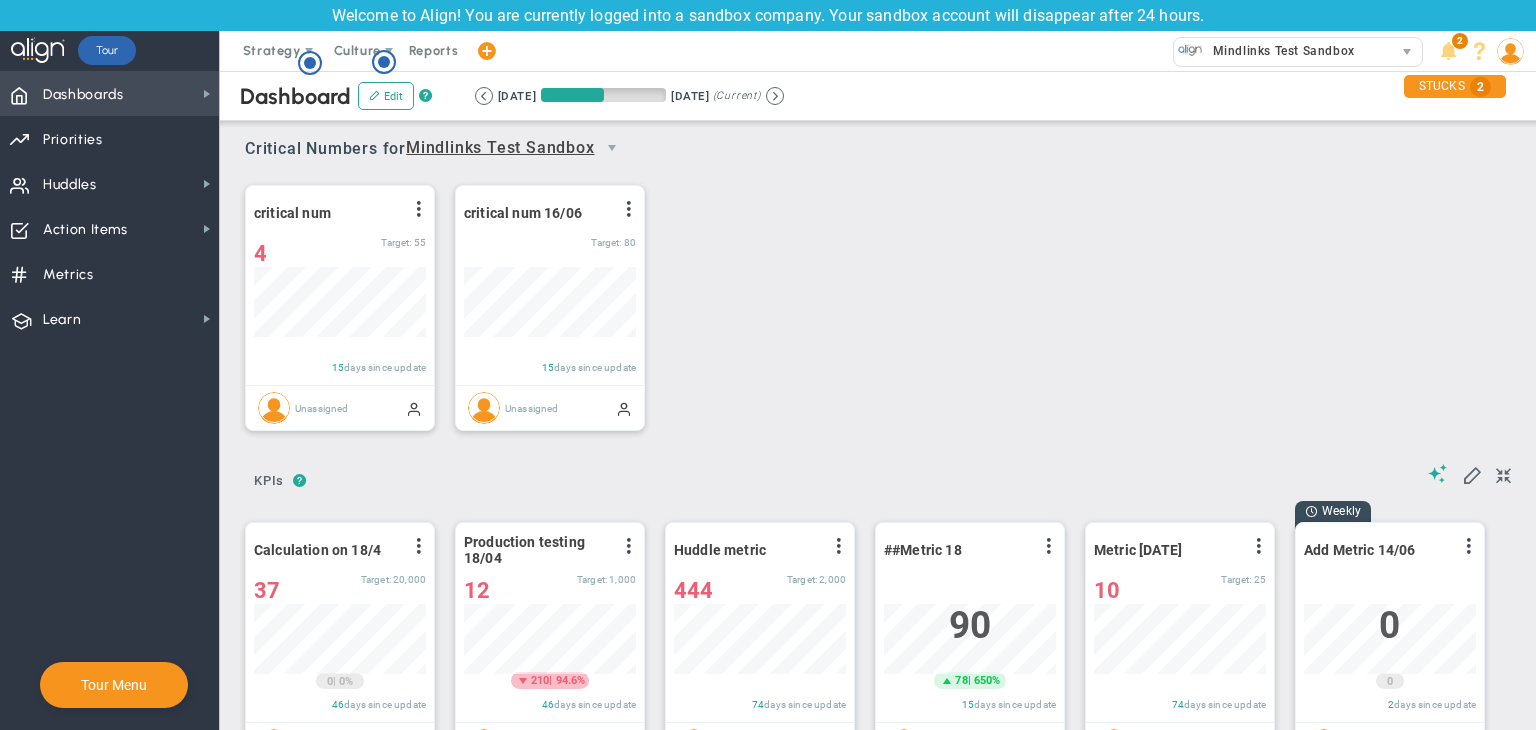 click on "Dashboards Dashboards" at bounding box center [109, 93] 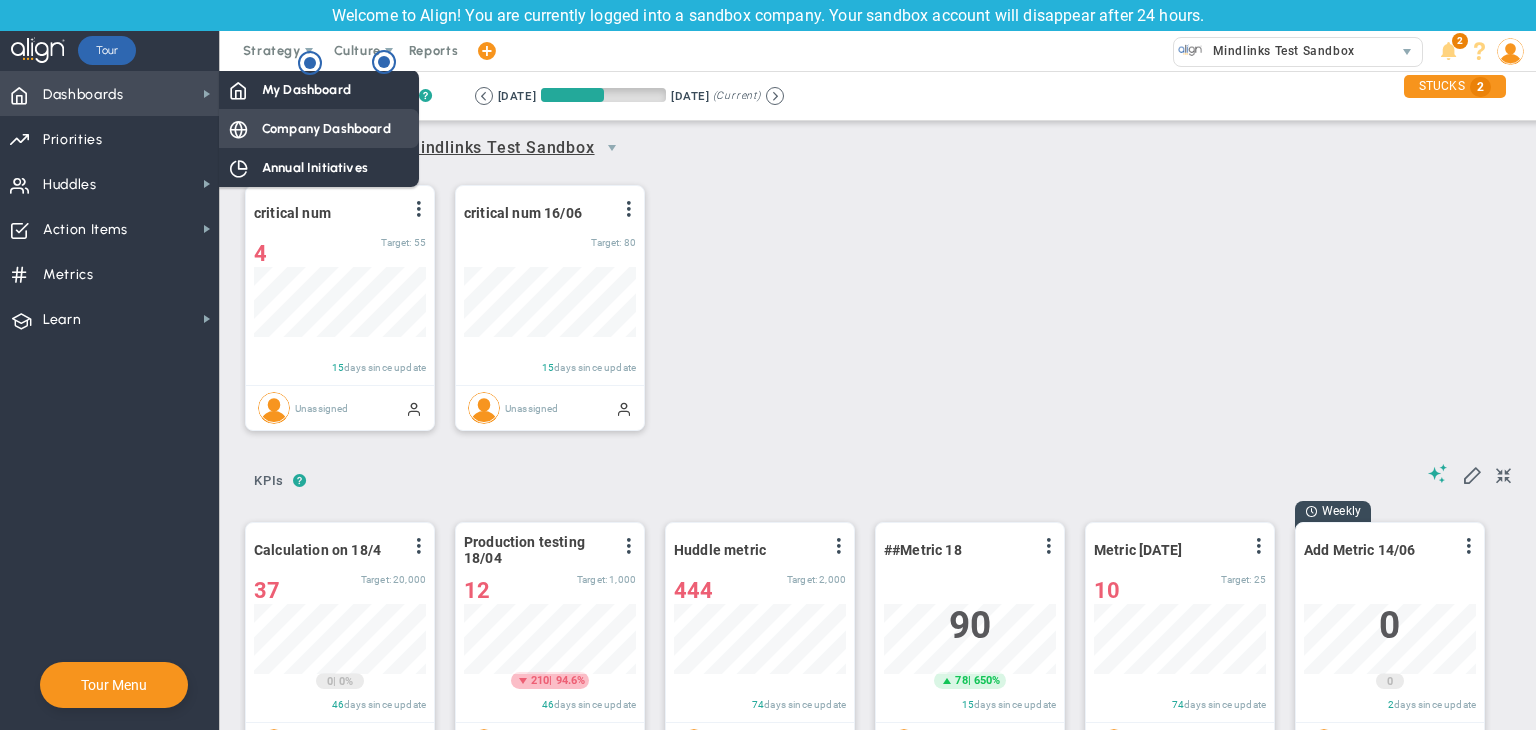 click on "Company Dashboard" at bounding box center (326, 128) 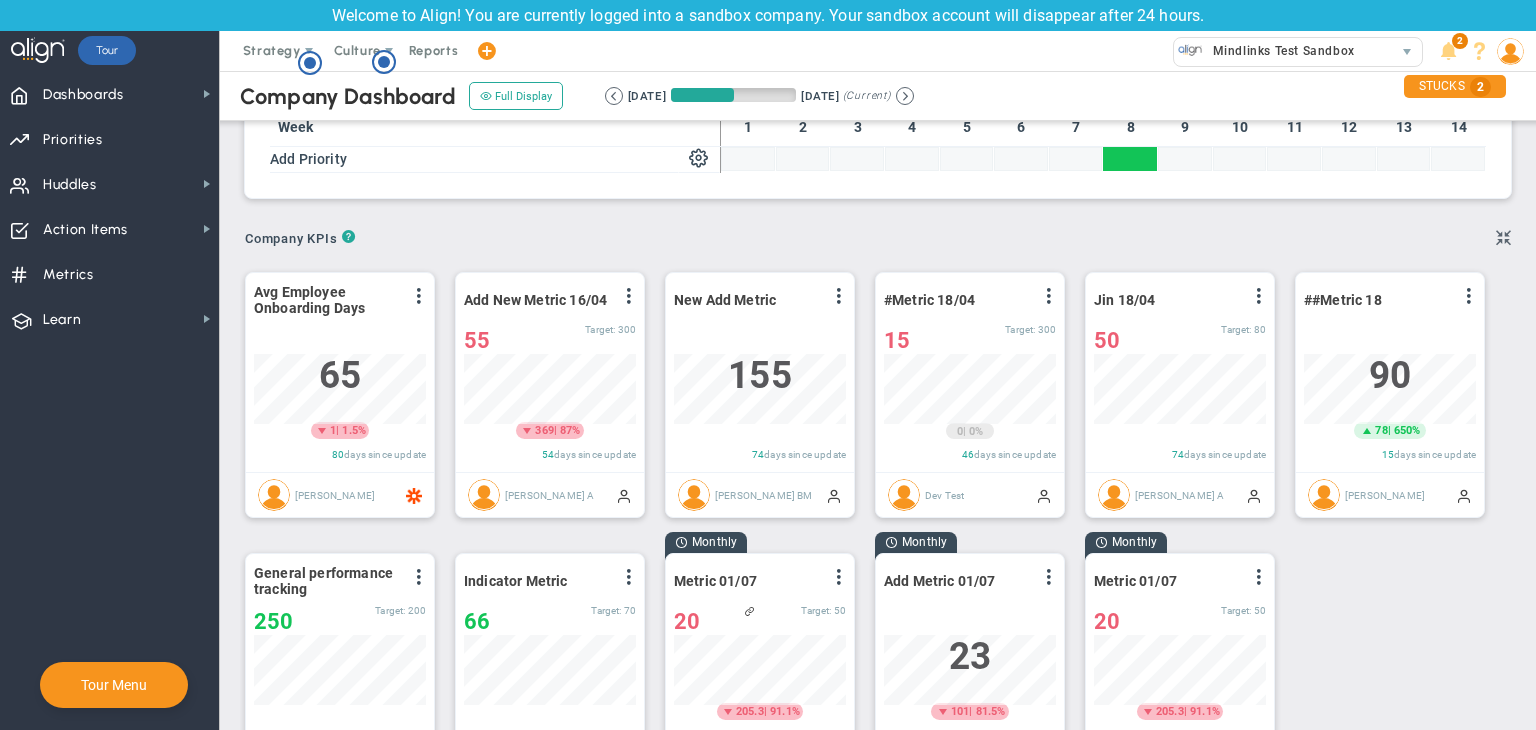 scroll, scrollTop: 0, scrollLeft: 0, axis: both 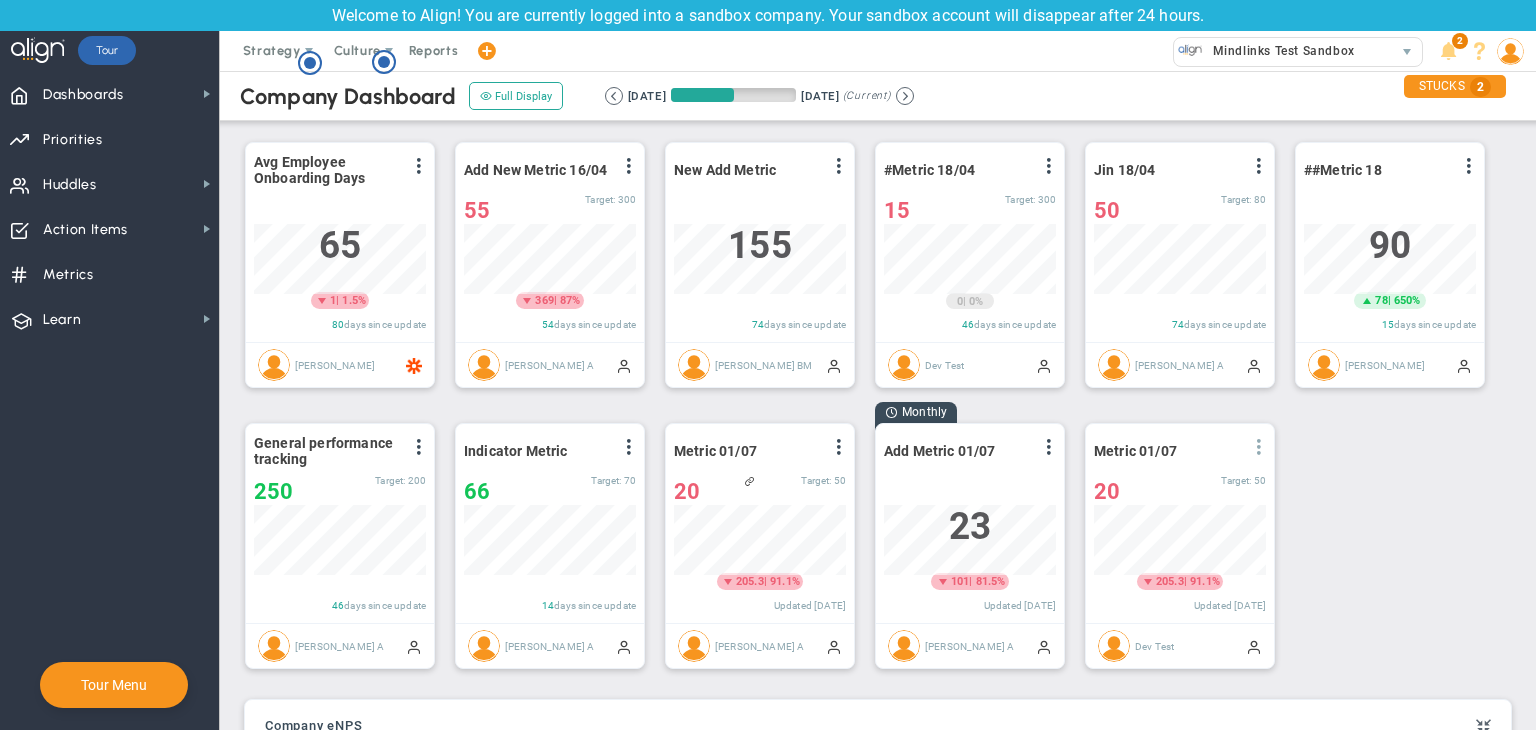 click at bounding box center (1259, 447) 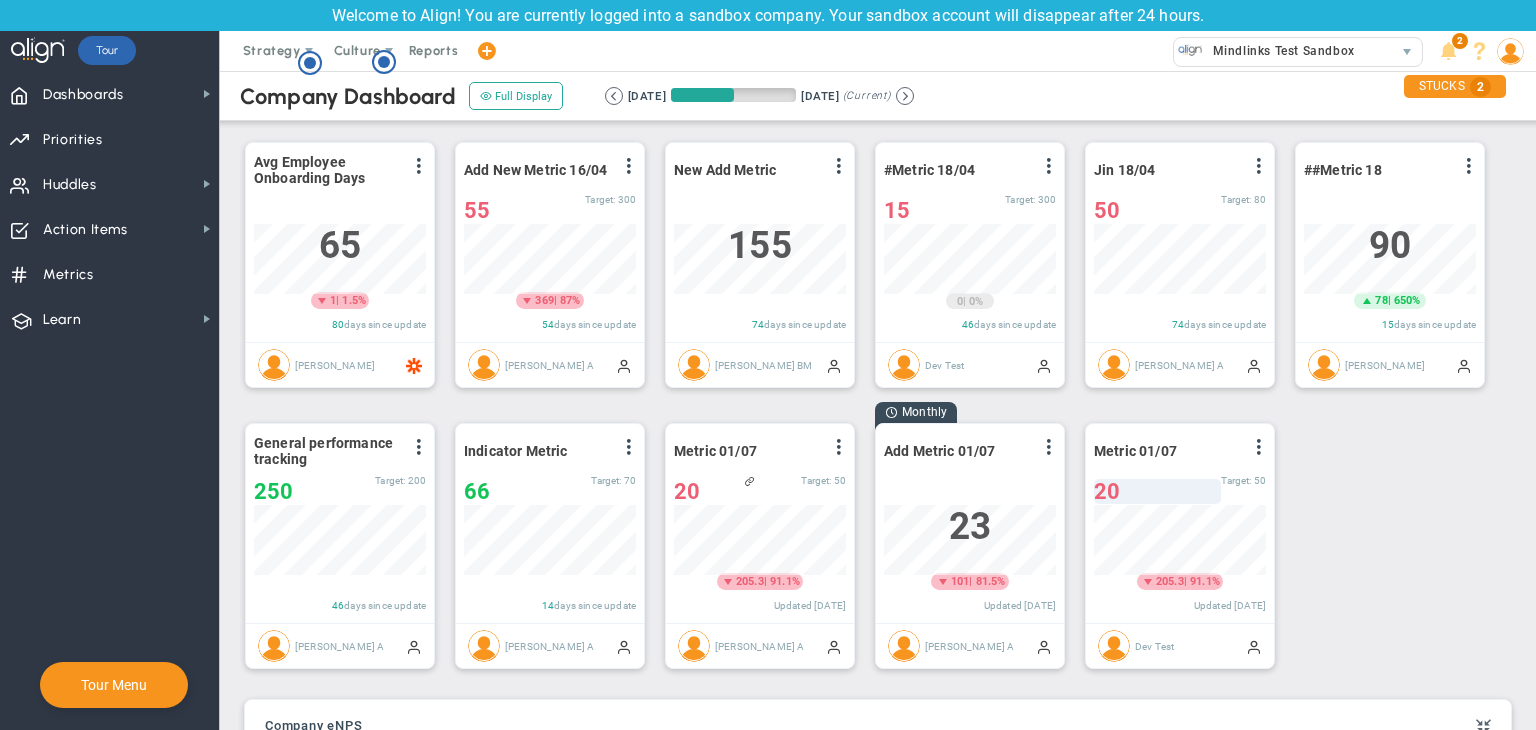 click on "Edit" at bounding box center (0, 0) 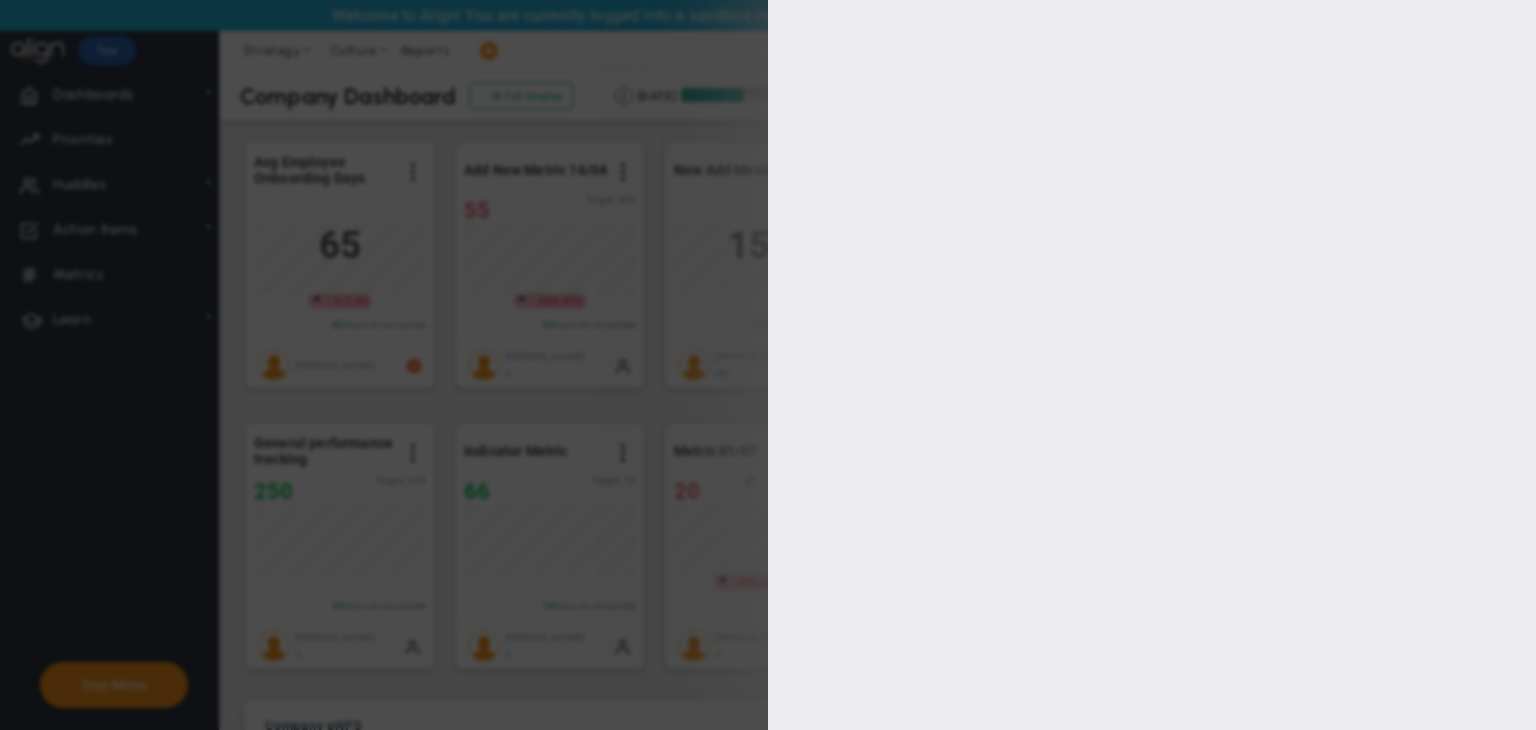 type on "Dev Test" 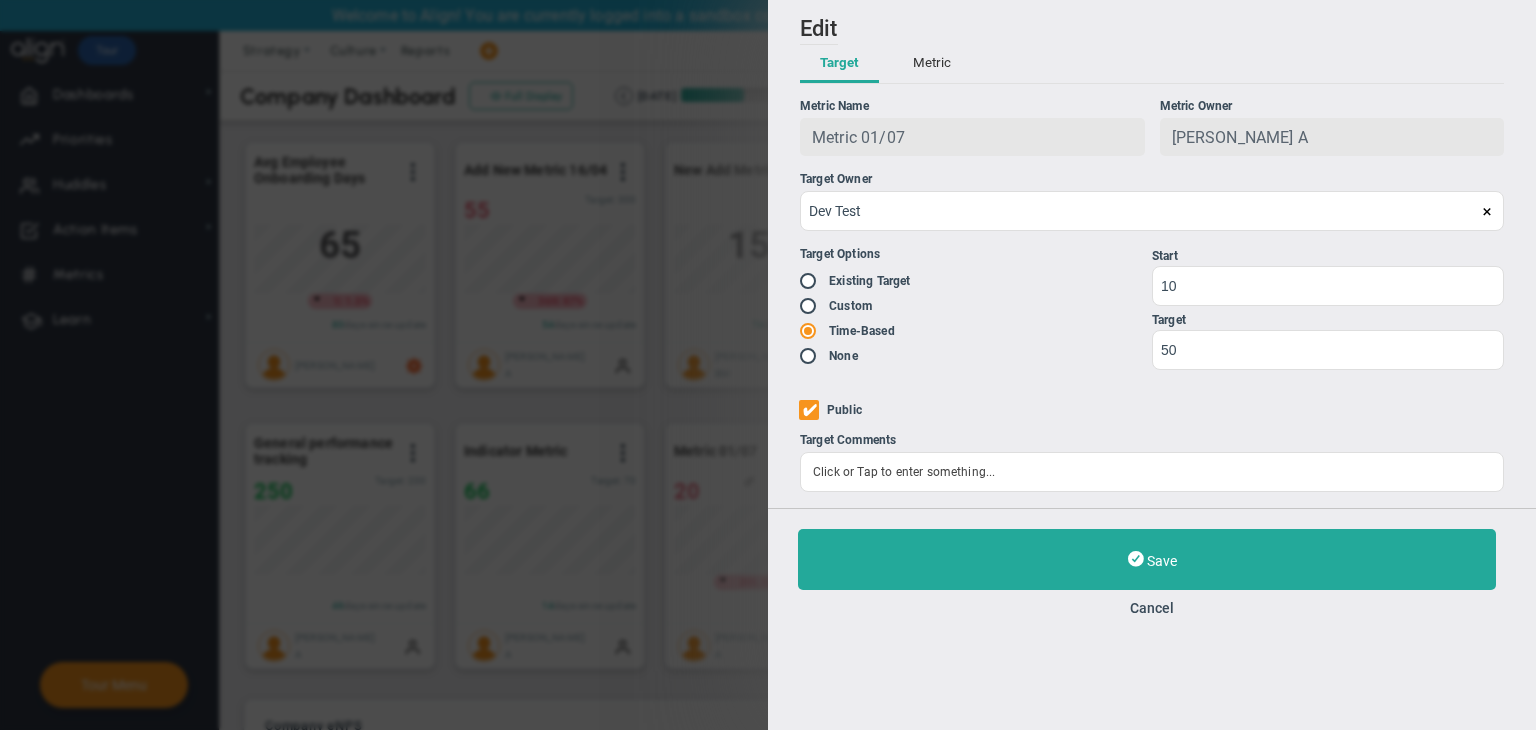click on "Metric" at bounding box center [932, 64] 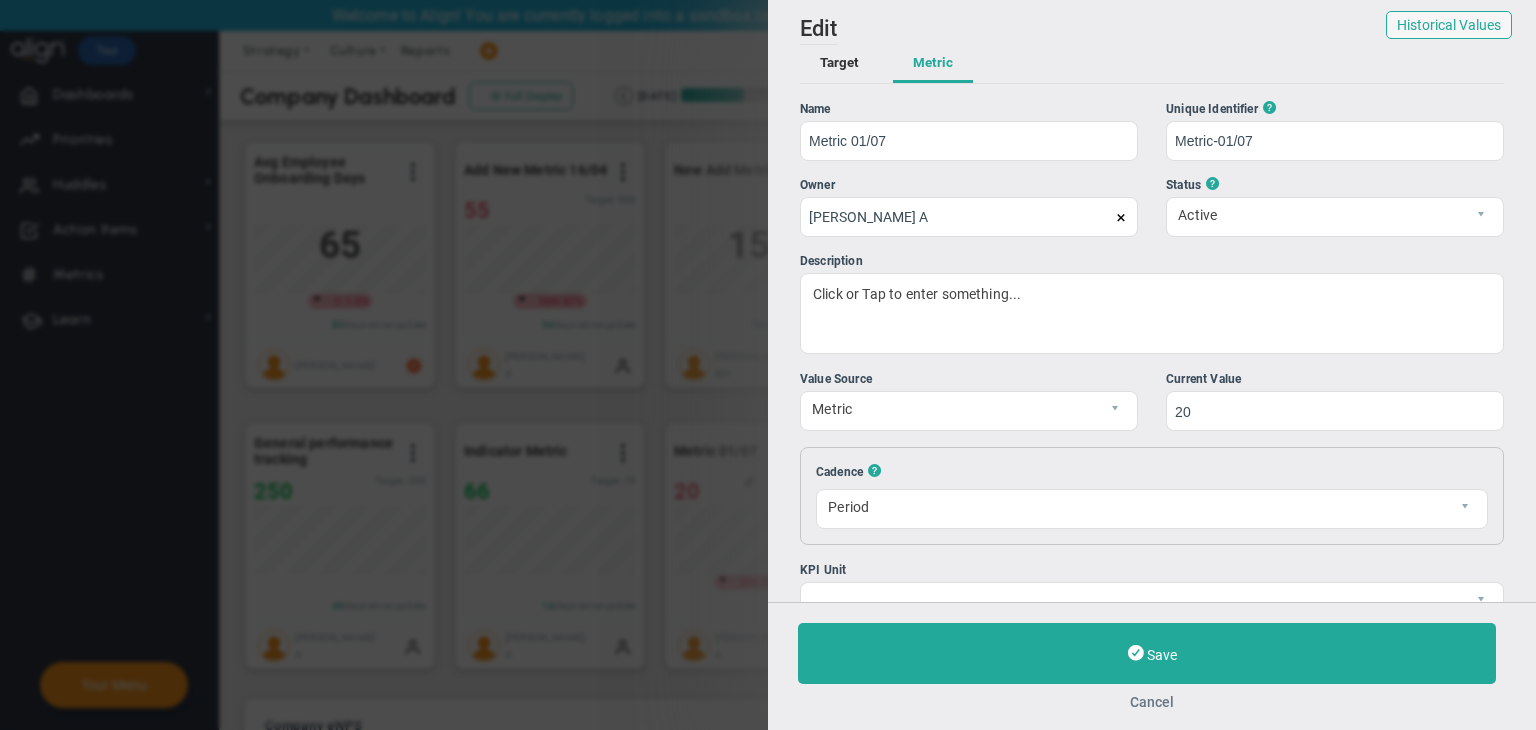 click on "Cancel" at bounding box center [1152, 702] 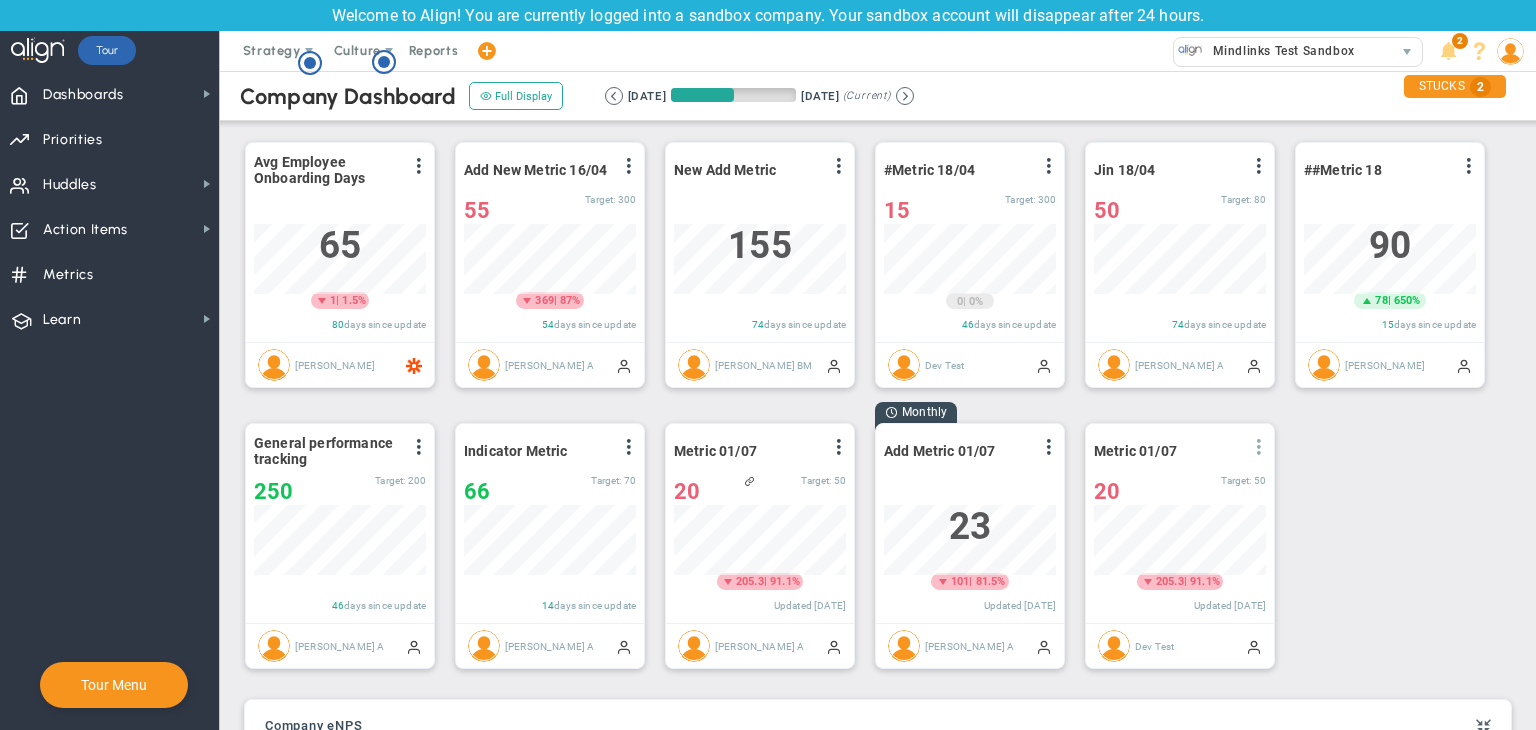 click at bounding box center [1259, 447] 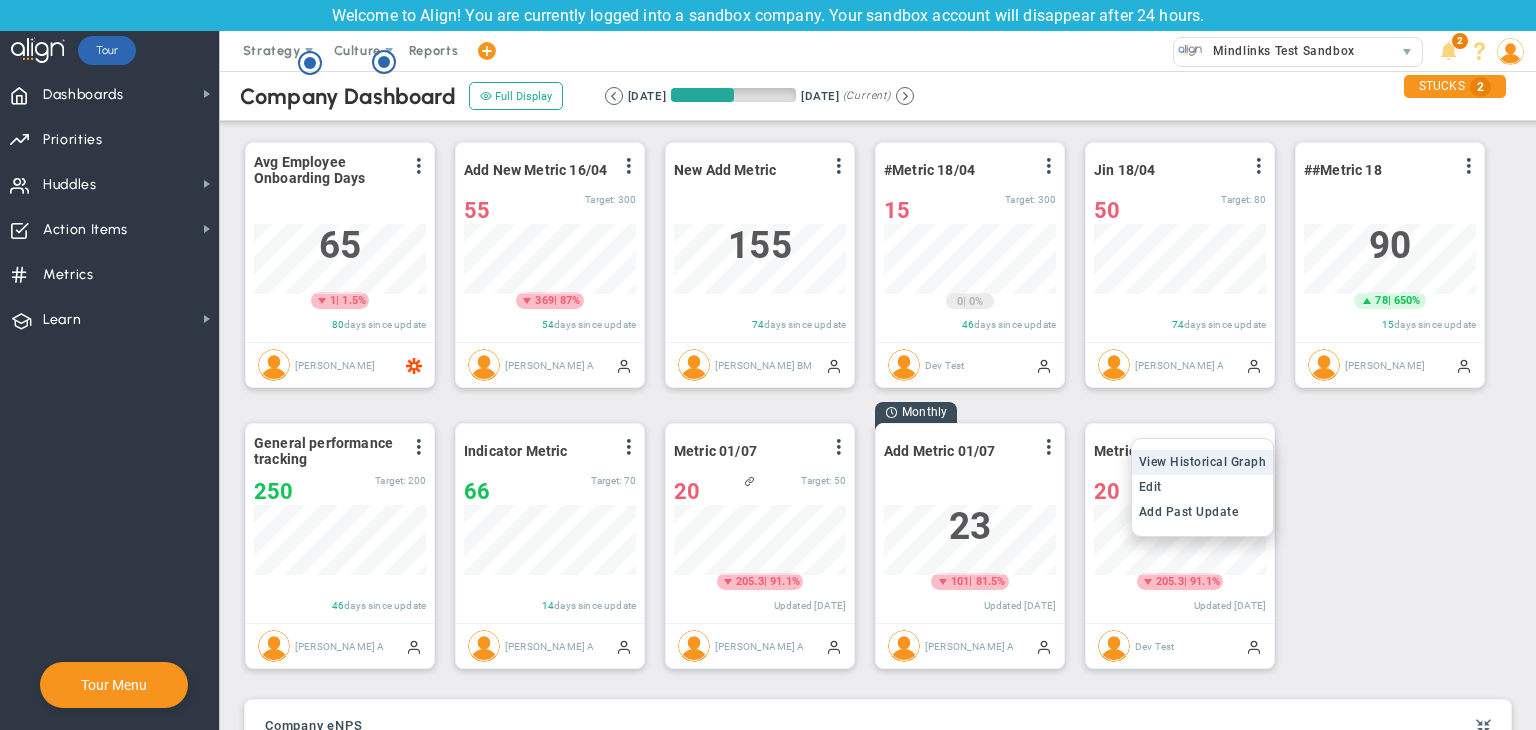 click on "View Historical Graph" at bounding box center [1203, 462] 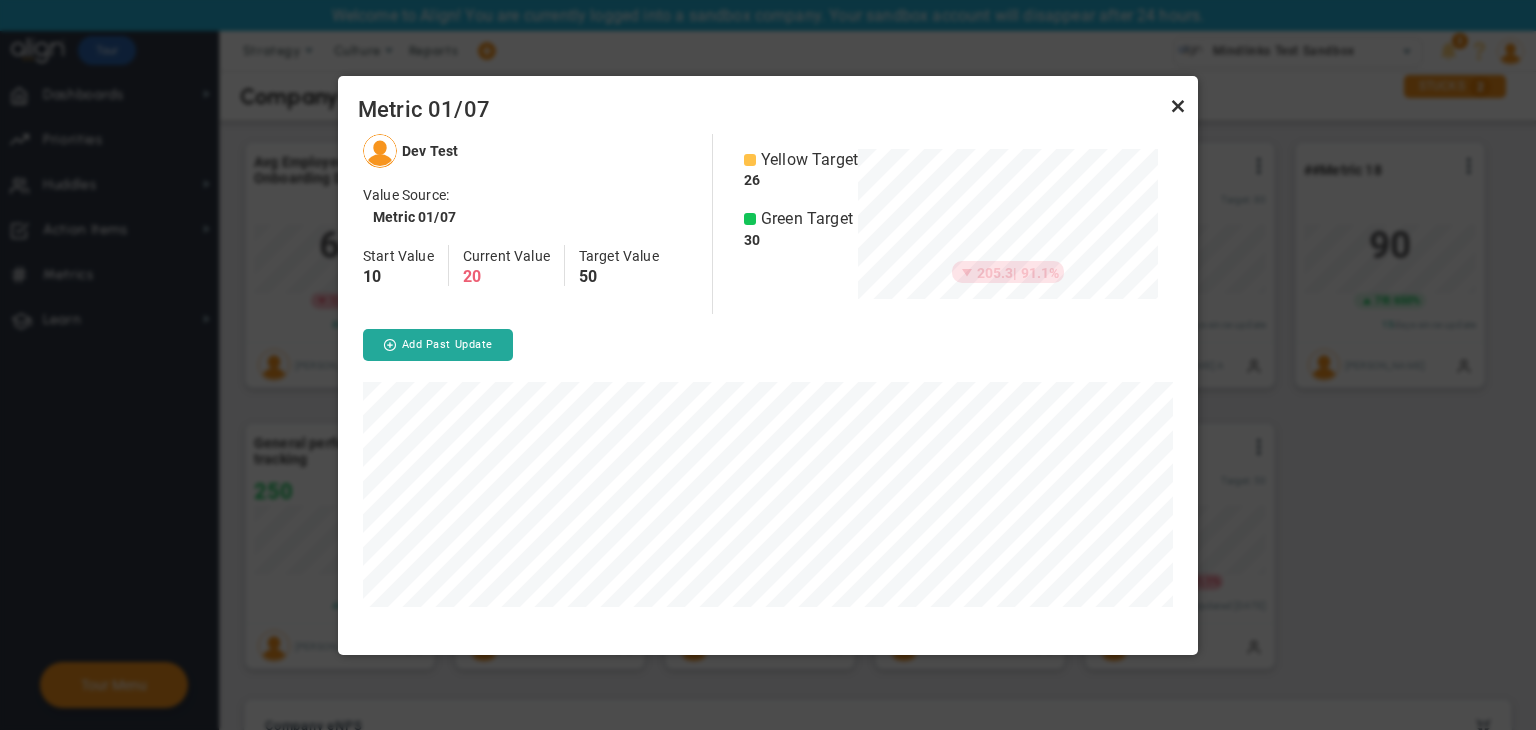 click at bounding box center [1178, 106] 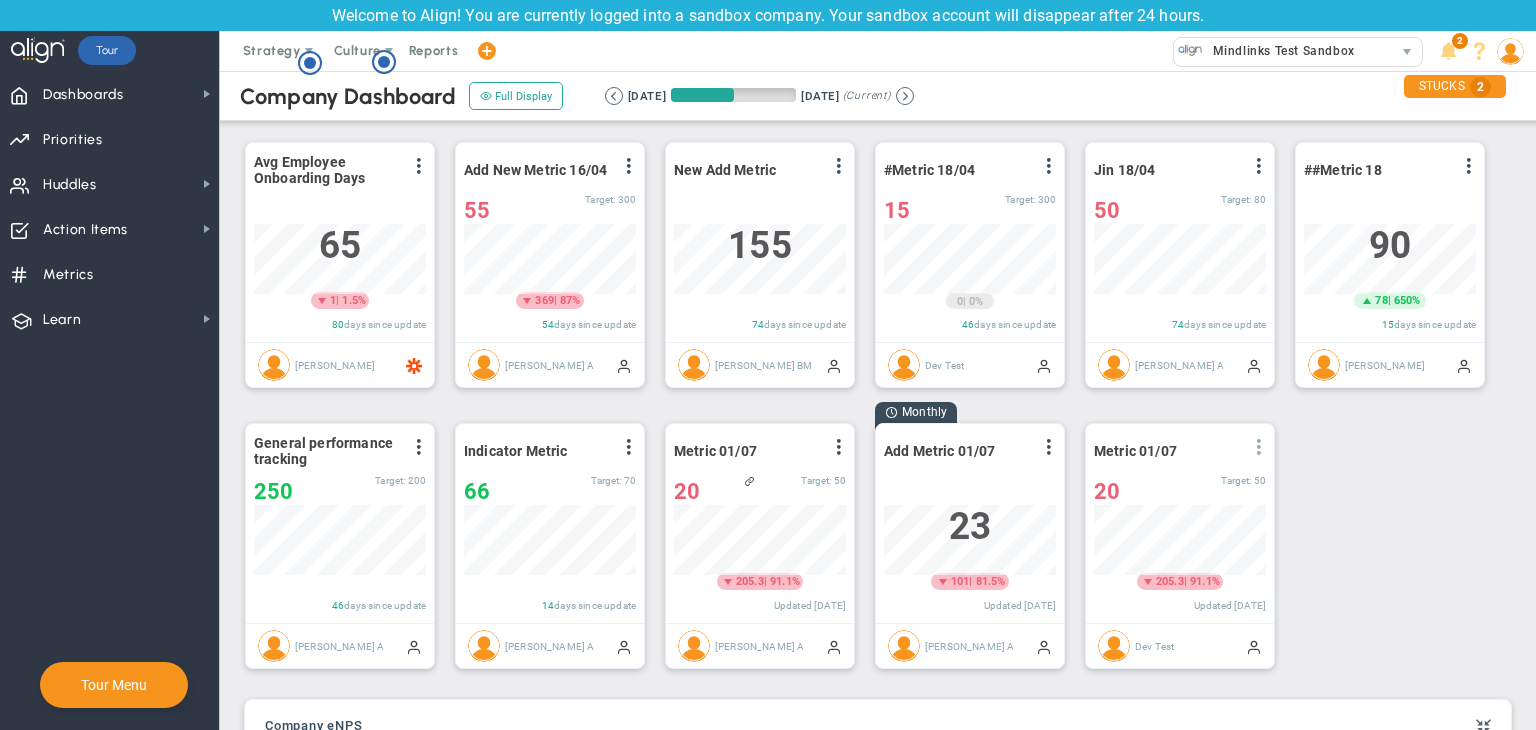click at bounding box center [1259, 447] 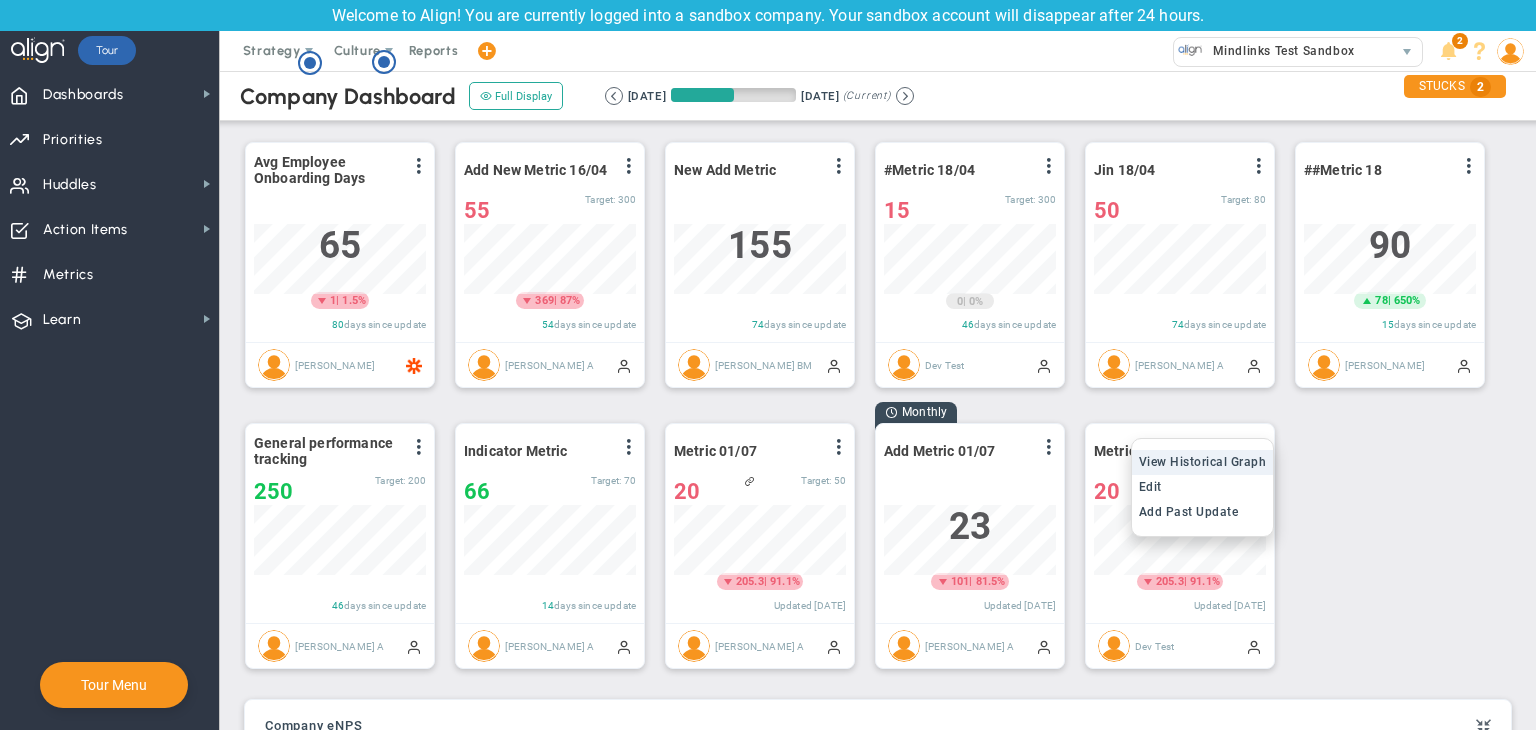 click on "View Historical Graph" at bounding box center (1203, 462) 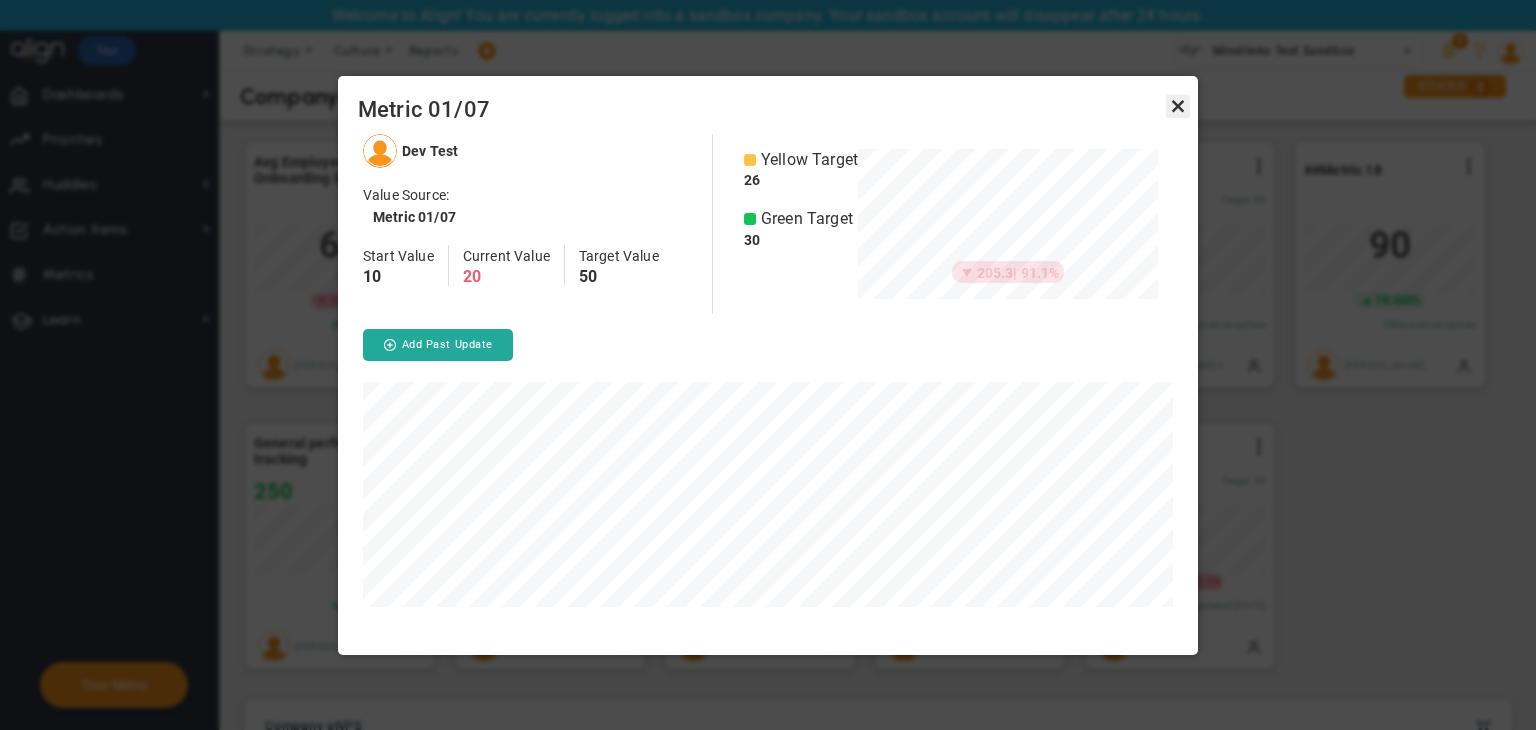 drag, startPoint x: 1190, startPoint y: 87, endPoint x: 1181, endPoint y: 105, distance: 20.12461 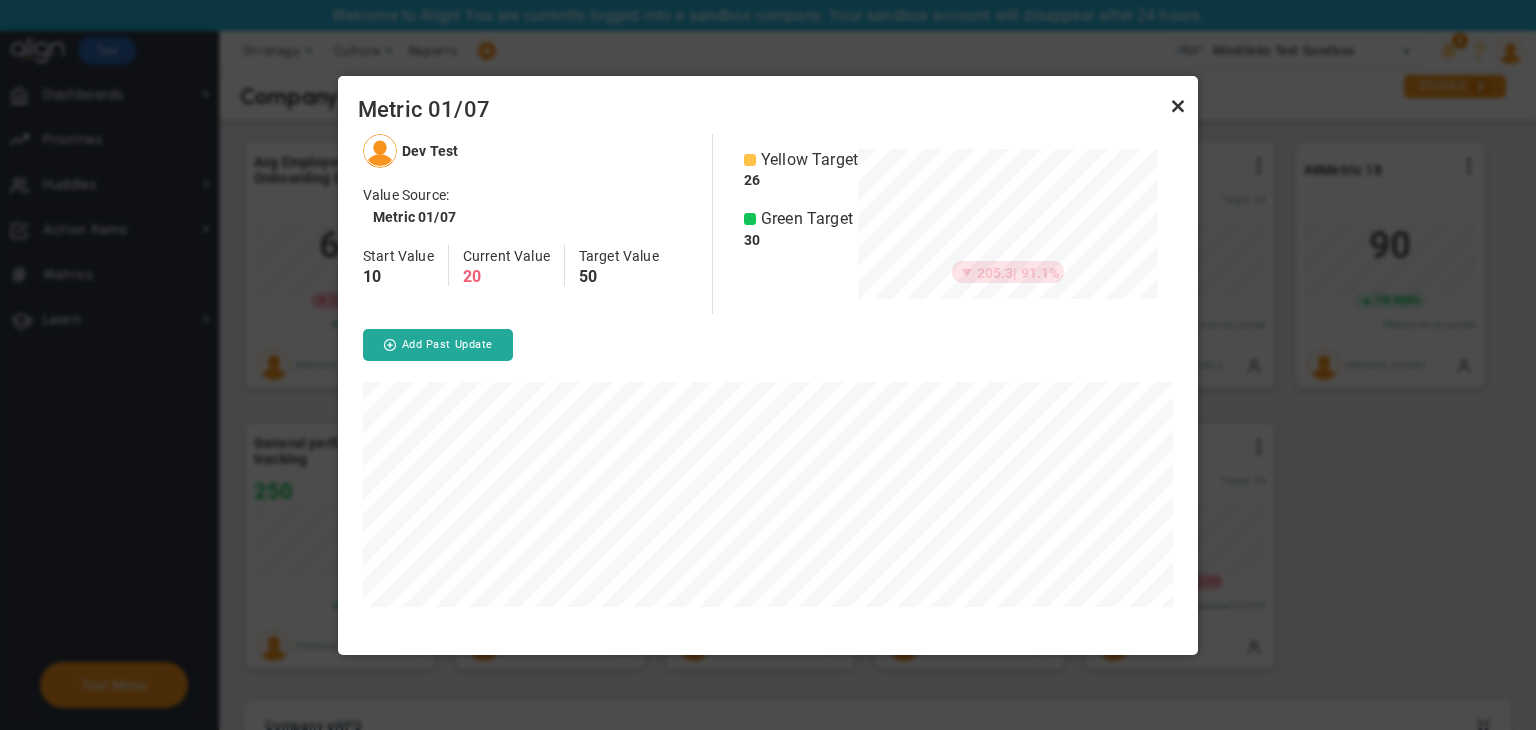 click at bounding box center (1178, 106) 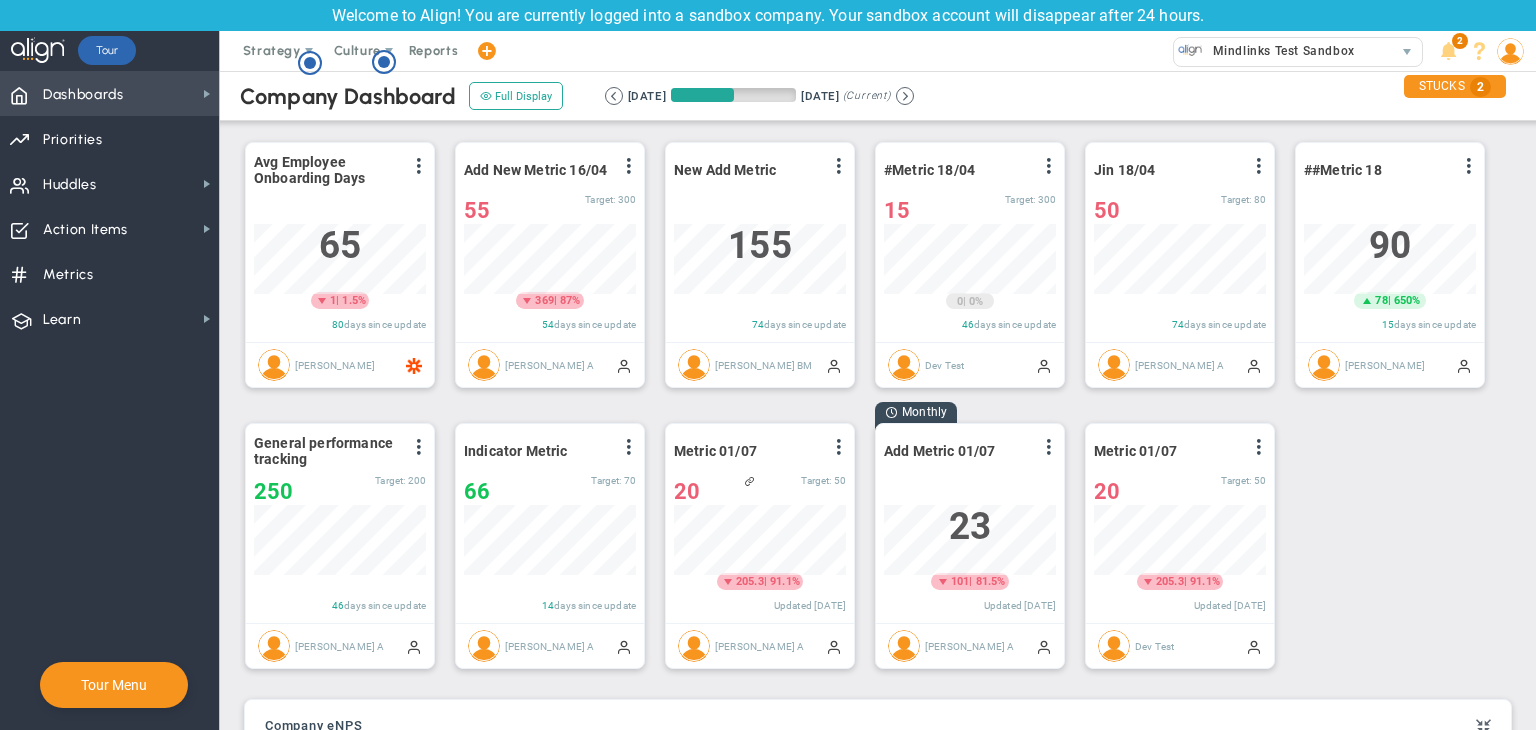 click on "Dashboards Dashboards" at bounding box center [109, 93] 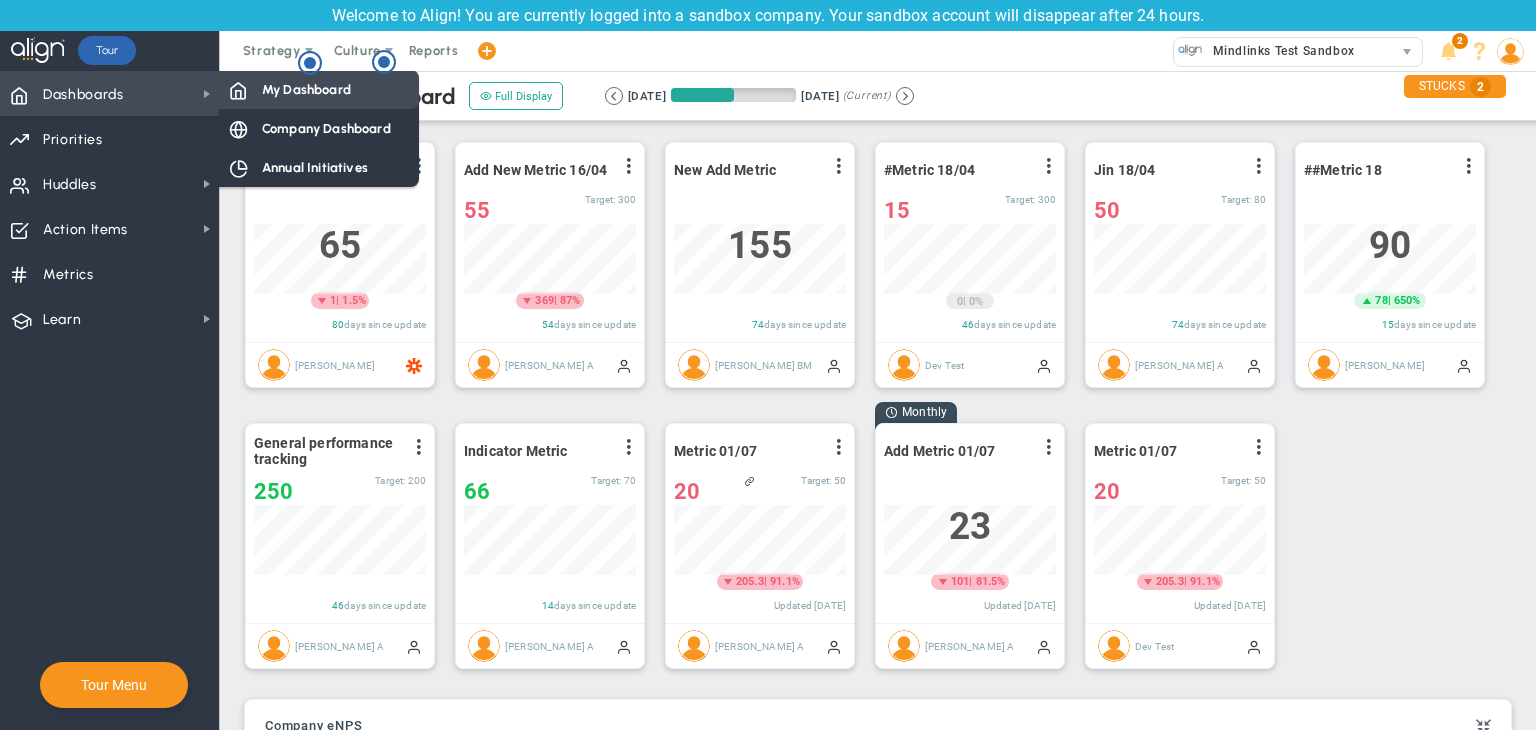 click on "My Dashboard" at bounding box center (319, 89) 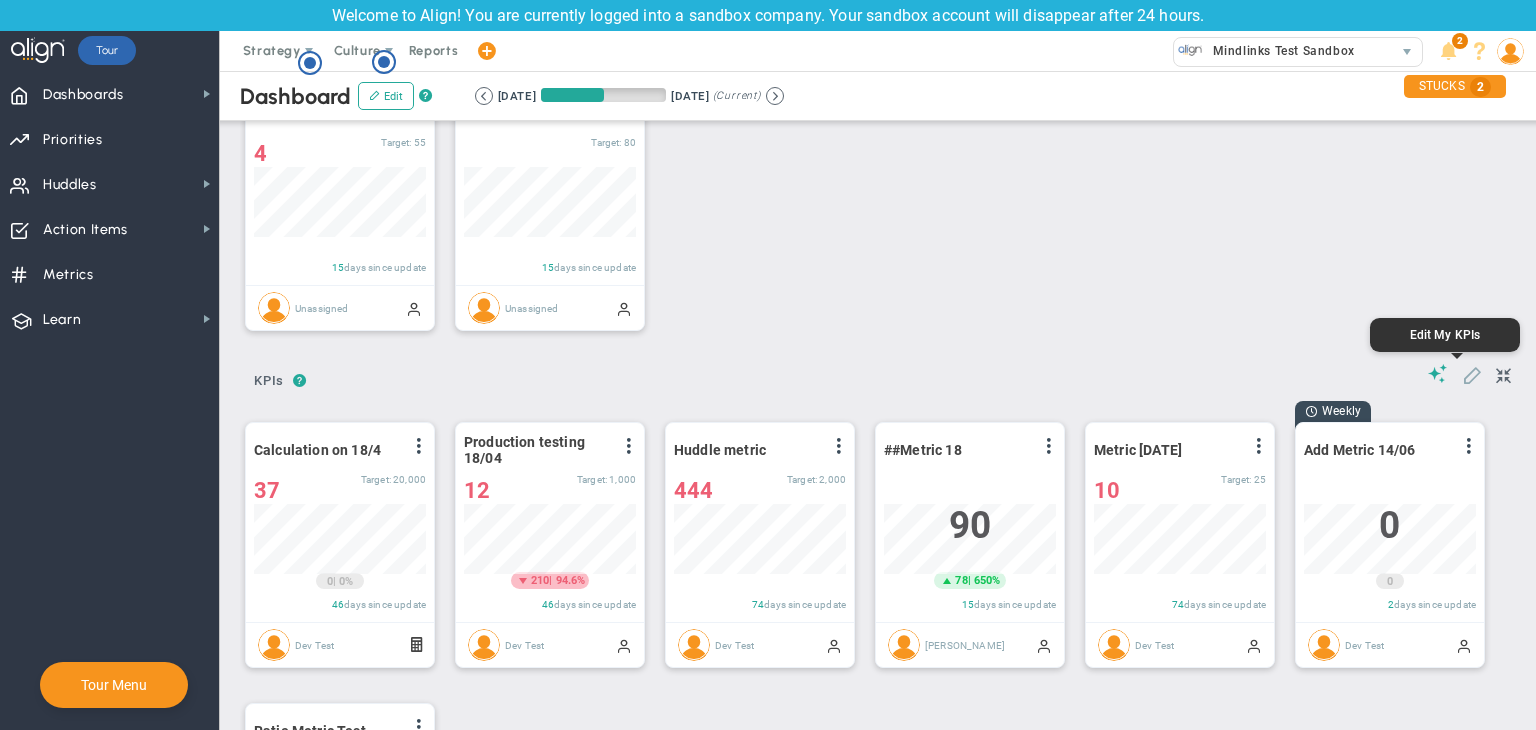 click at bounding box center [1472, 374] 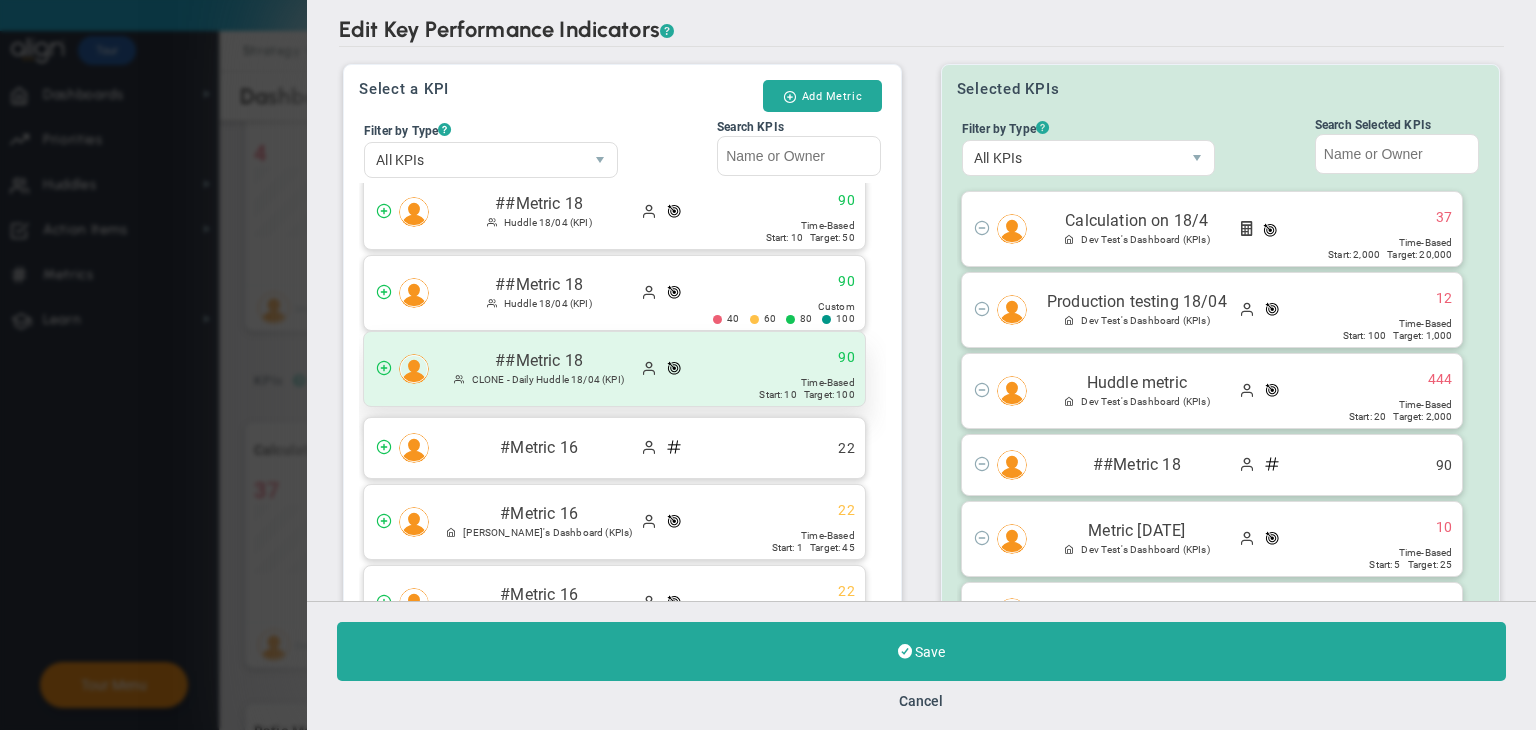 click on "##Metric 18" 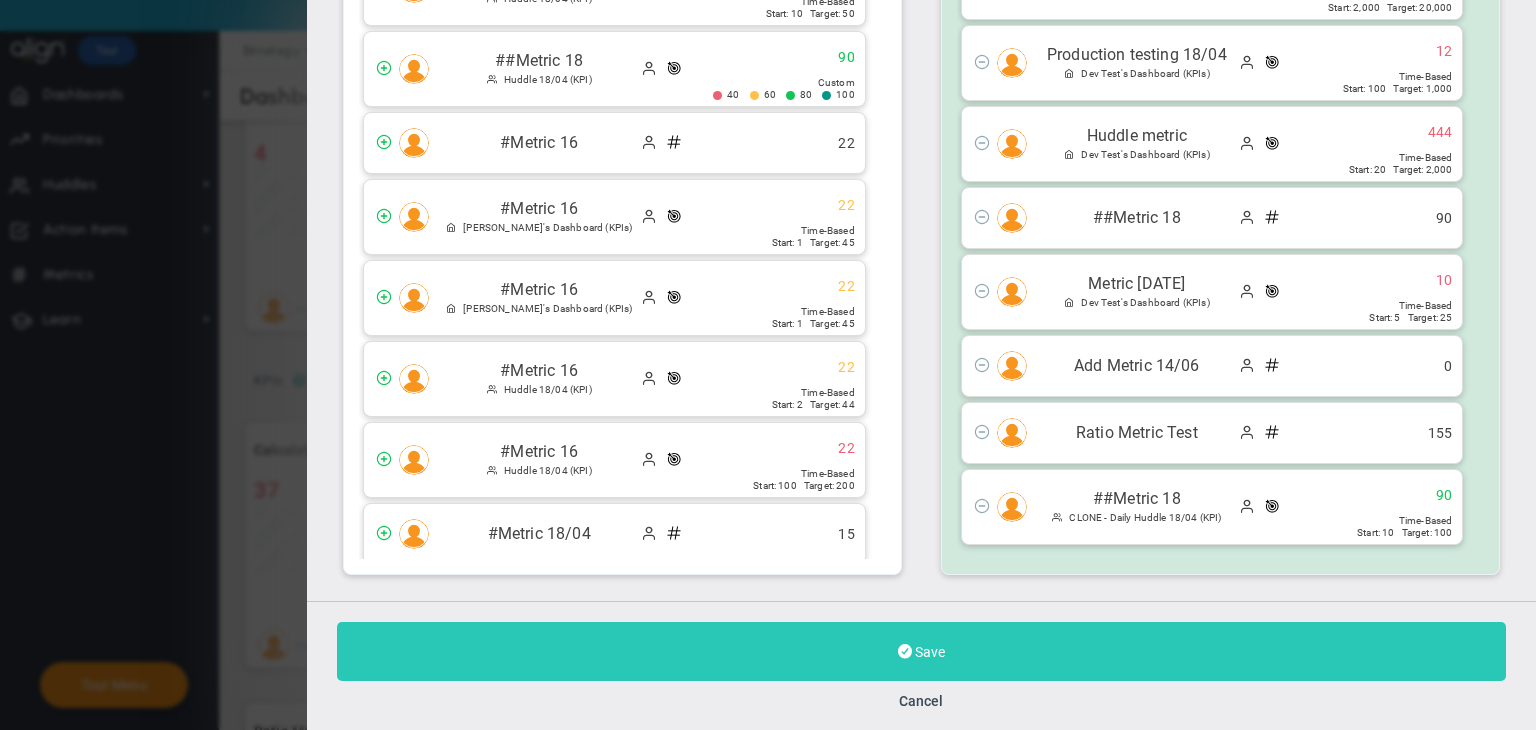 click on "Save" at bounding box center (921, 651) 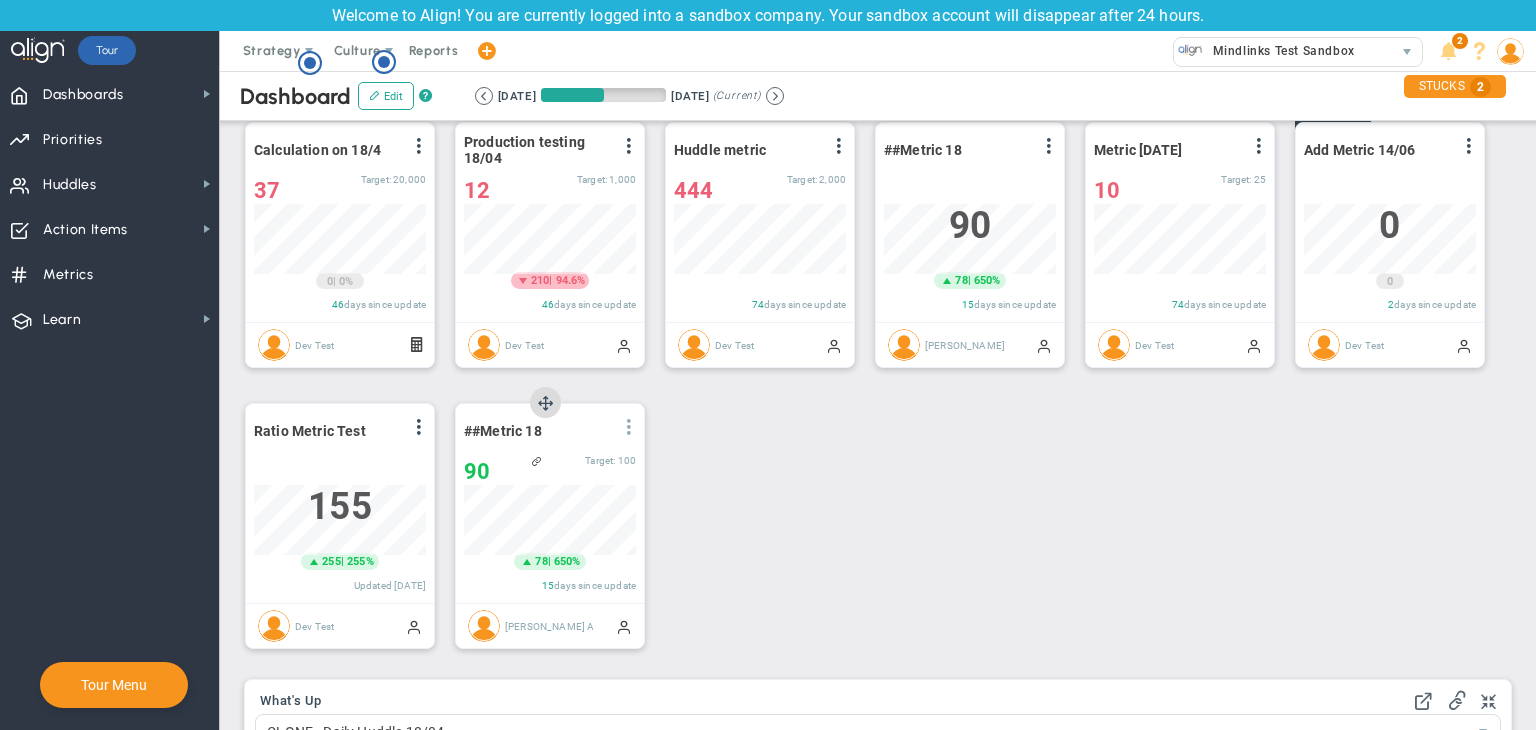 click at bounding box center (629, 427) 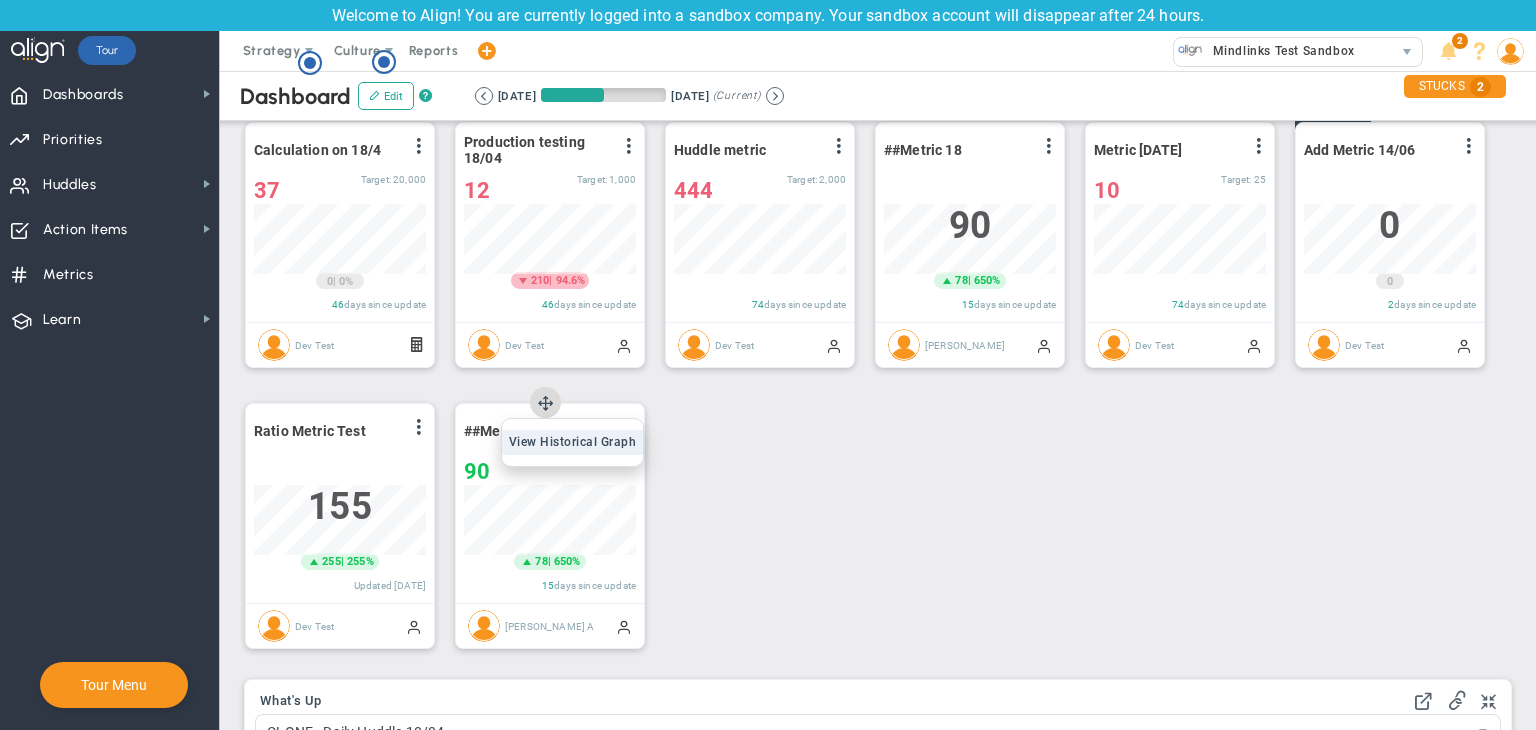 click on "View Historical Graph" at bounding box center [573, 442] 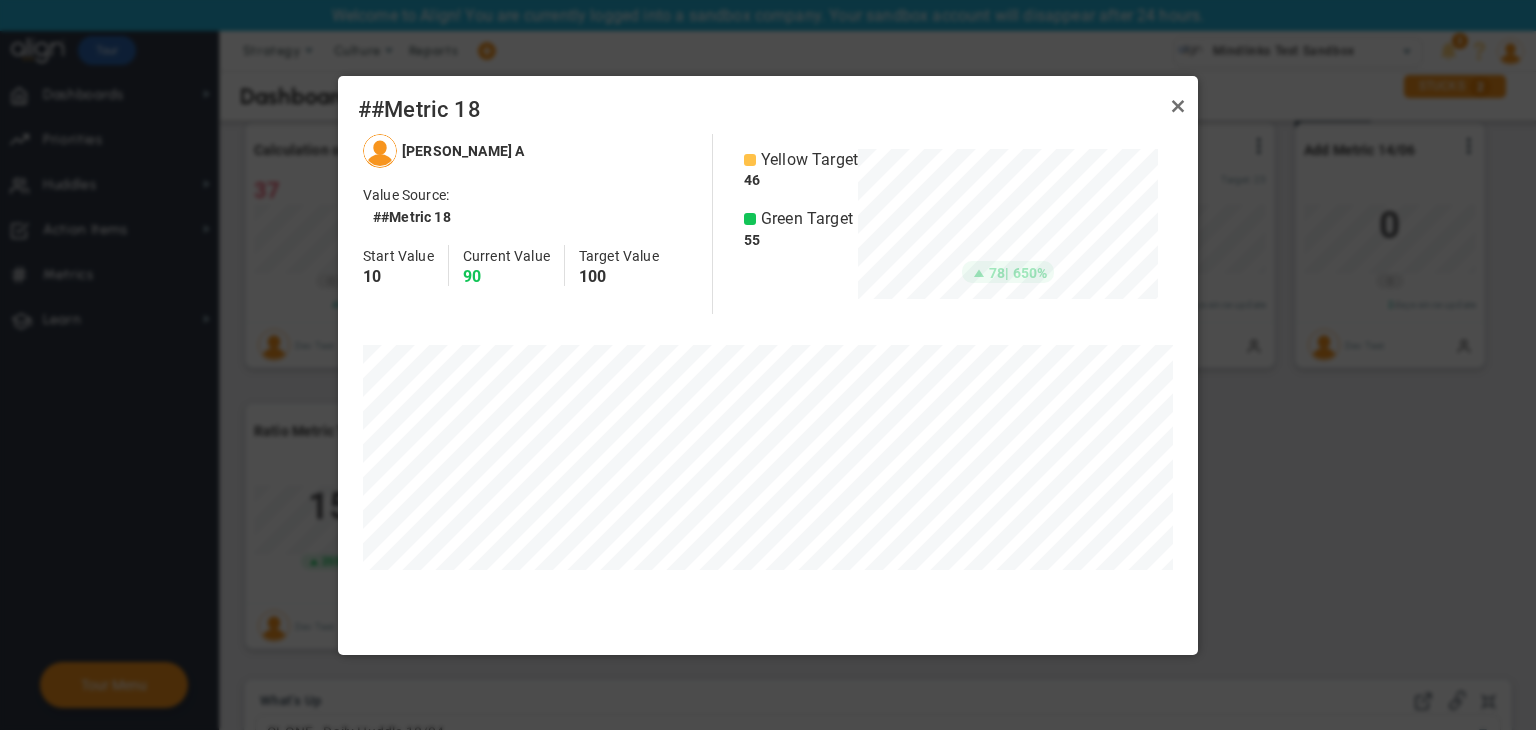 click at bounding box center (1178, 104) 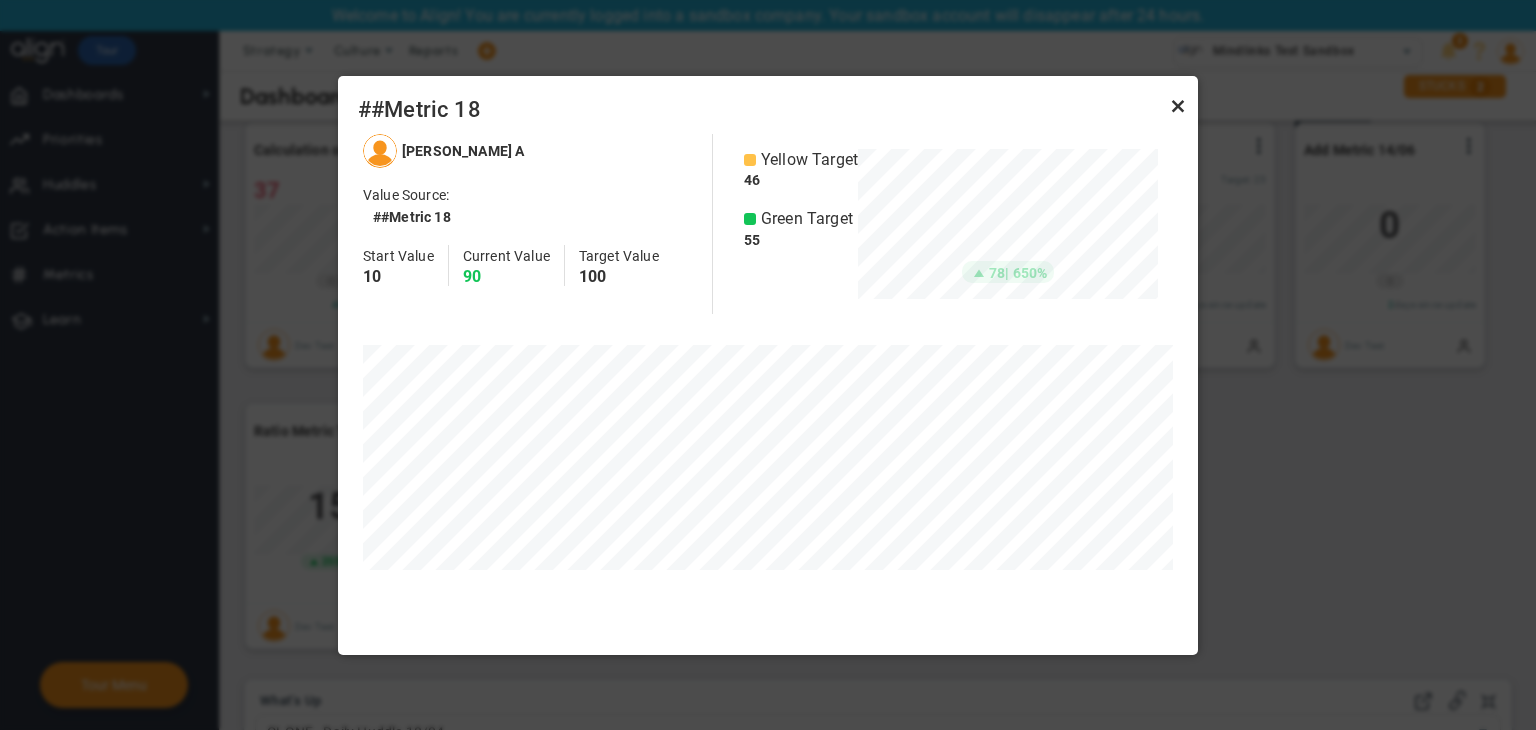 click at bounding box center [1178, 106] 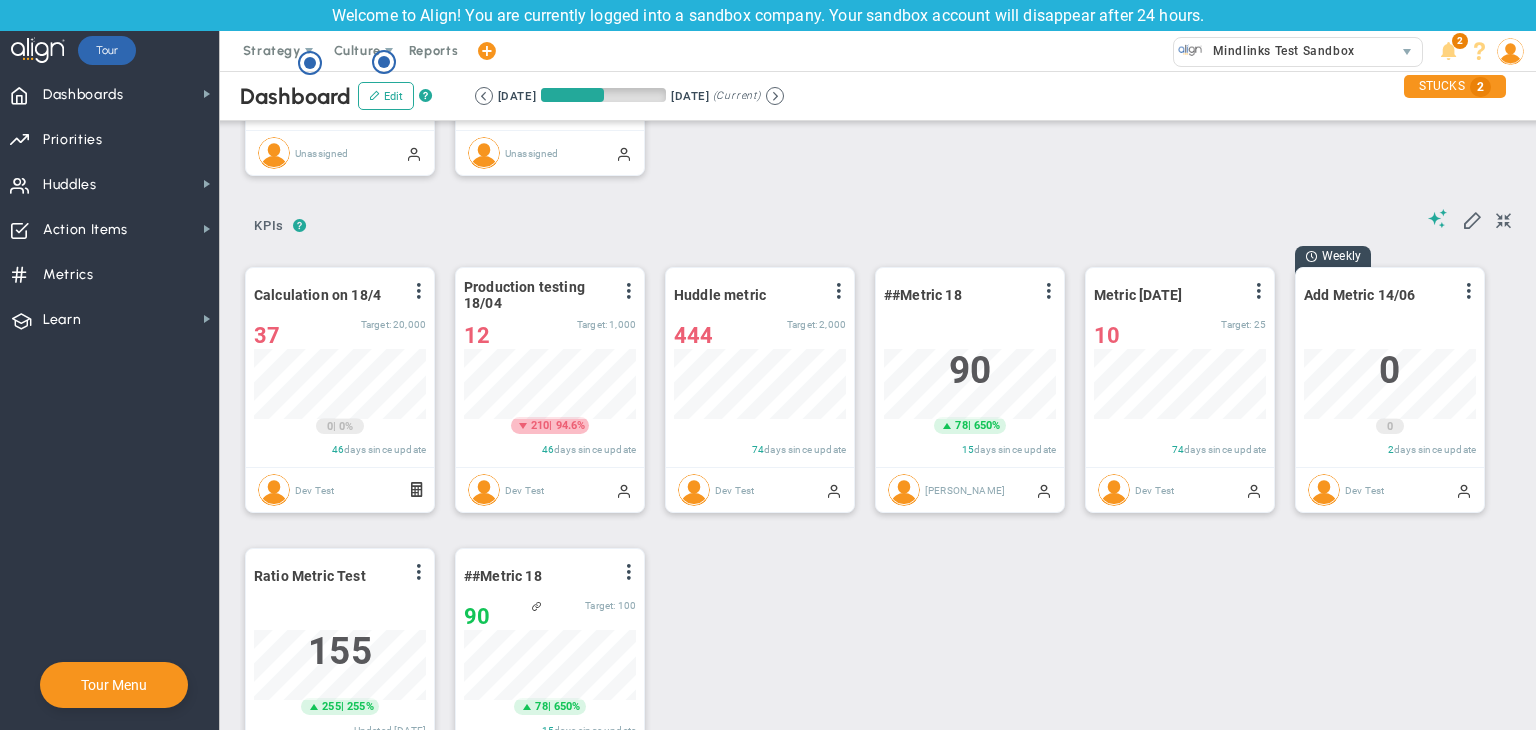 scroll, scrollTop: 200, scrollLeft: 0, axis: vertical 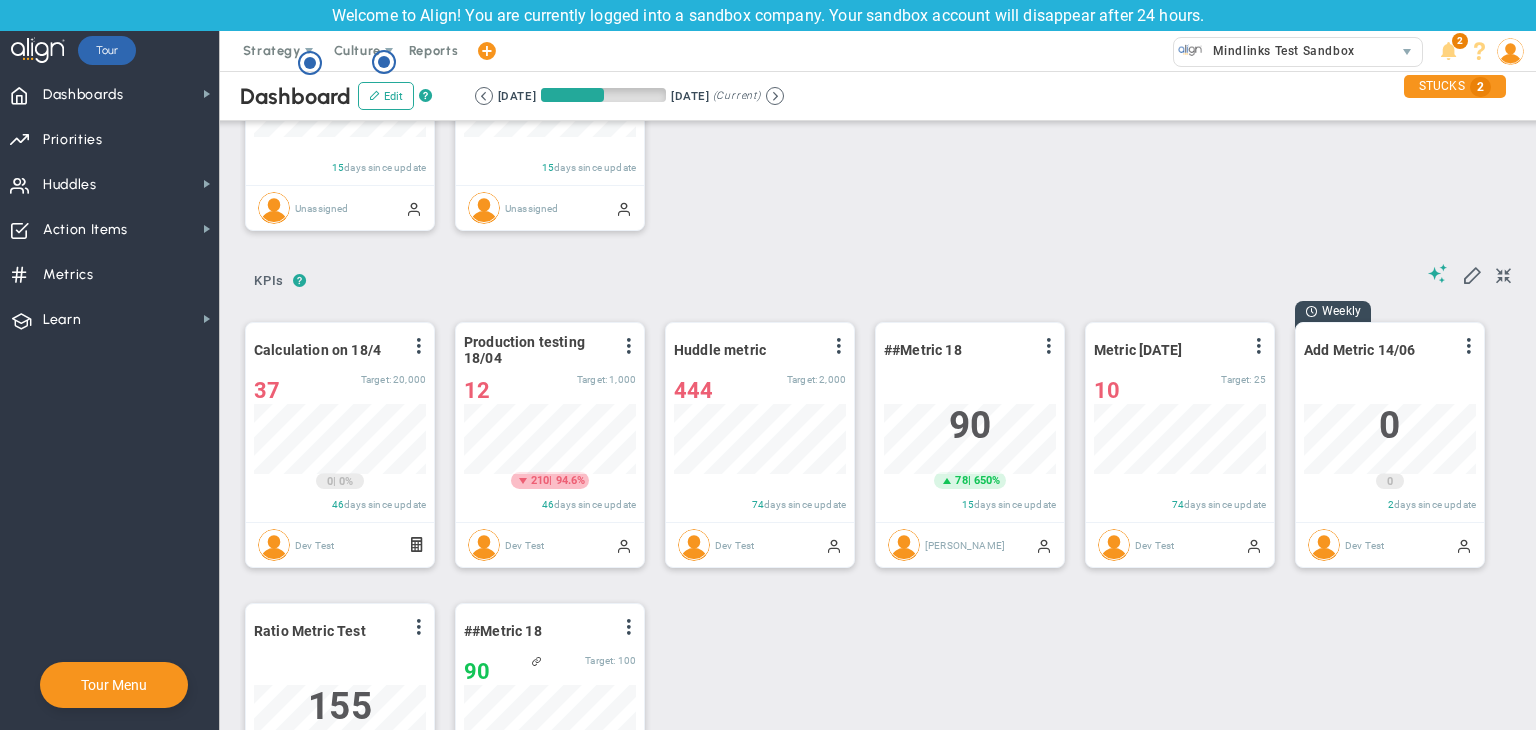 click at bounding box center (1510, 51) 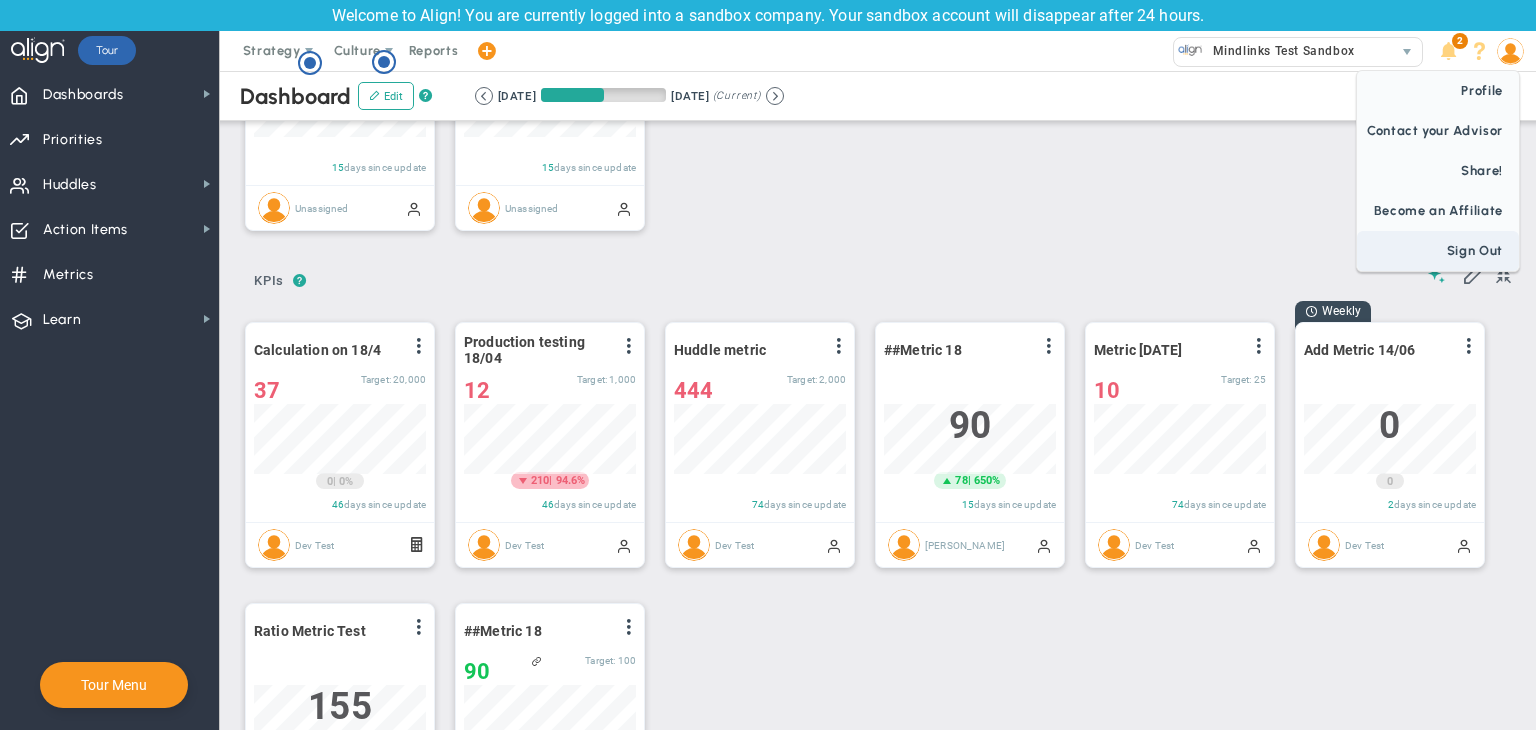 click on "Sign Out" at bounding box center [1438, 251] 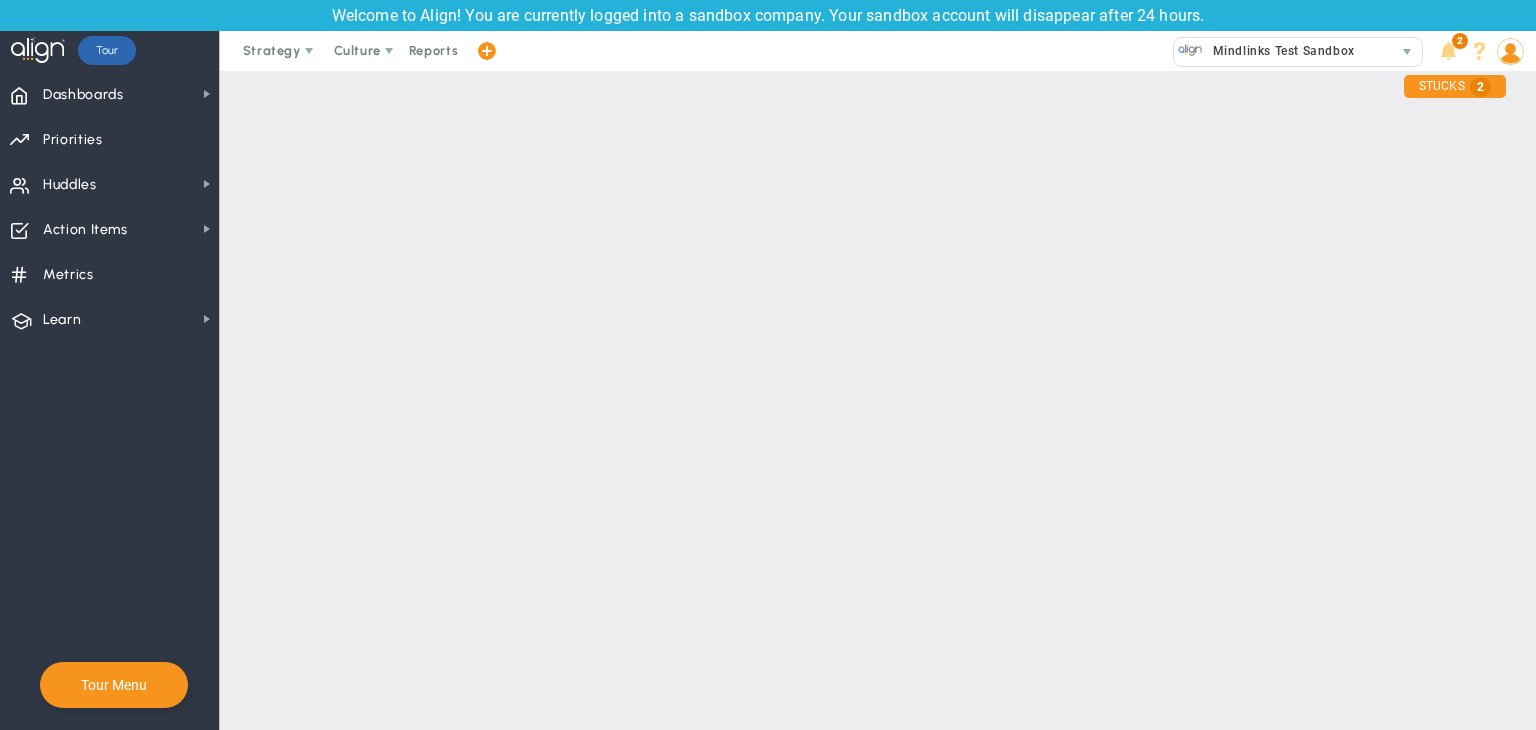 scroll, scrollTop: 0, scrollLeft: 0, axis: both 